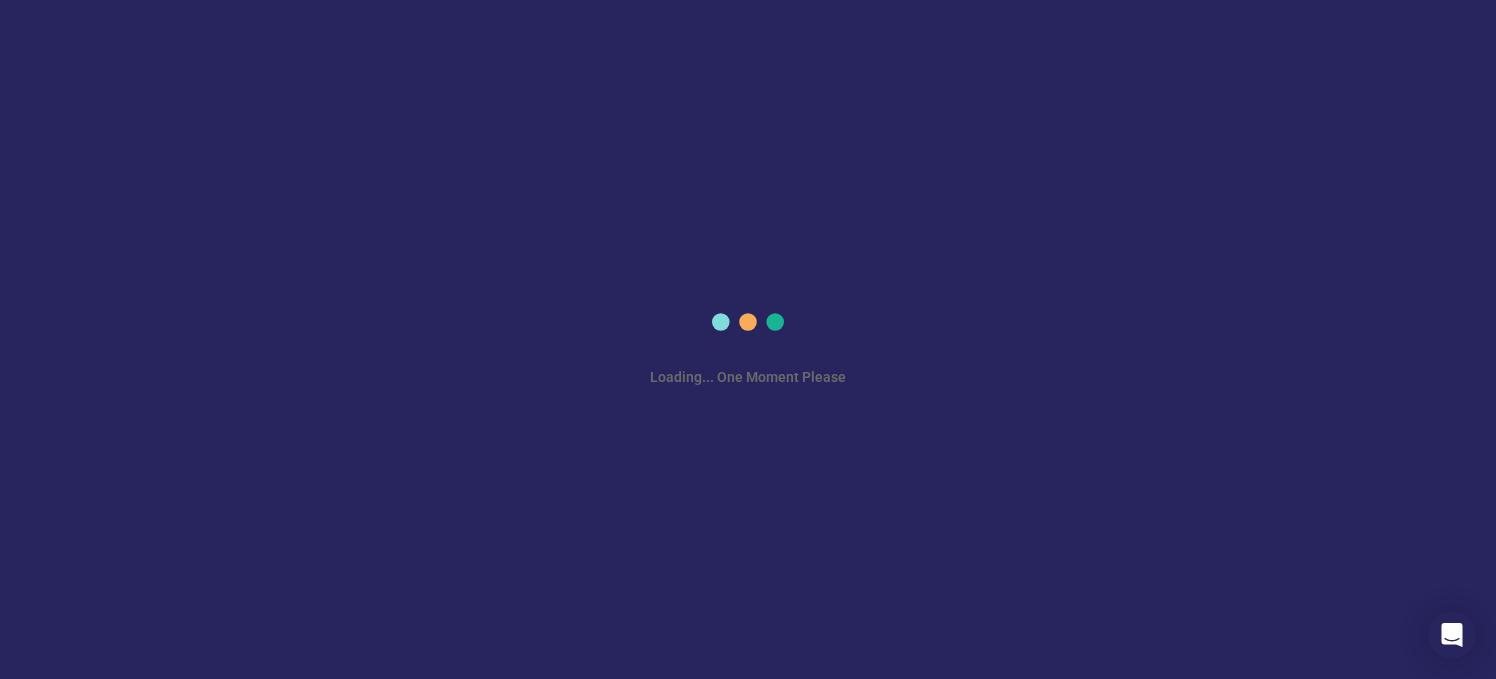 scroll, scrollTop: 0, scrollLeft: 0, axis: both 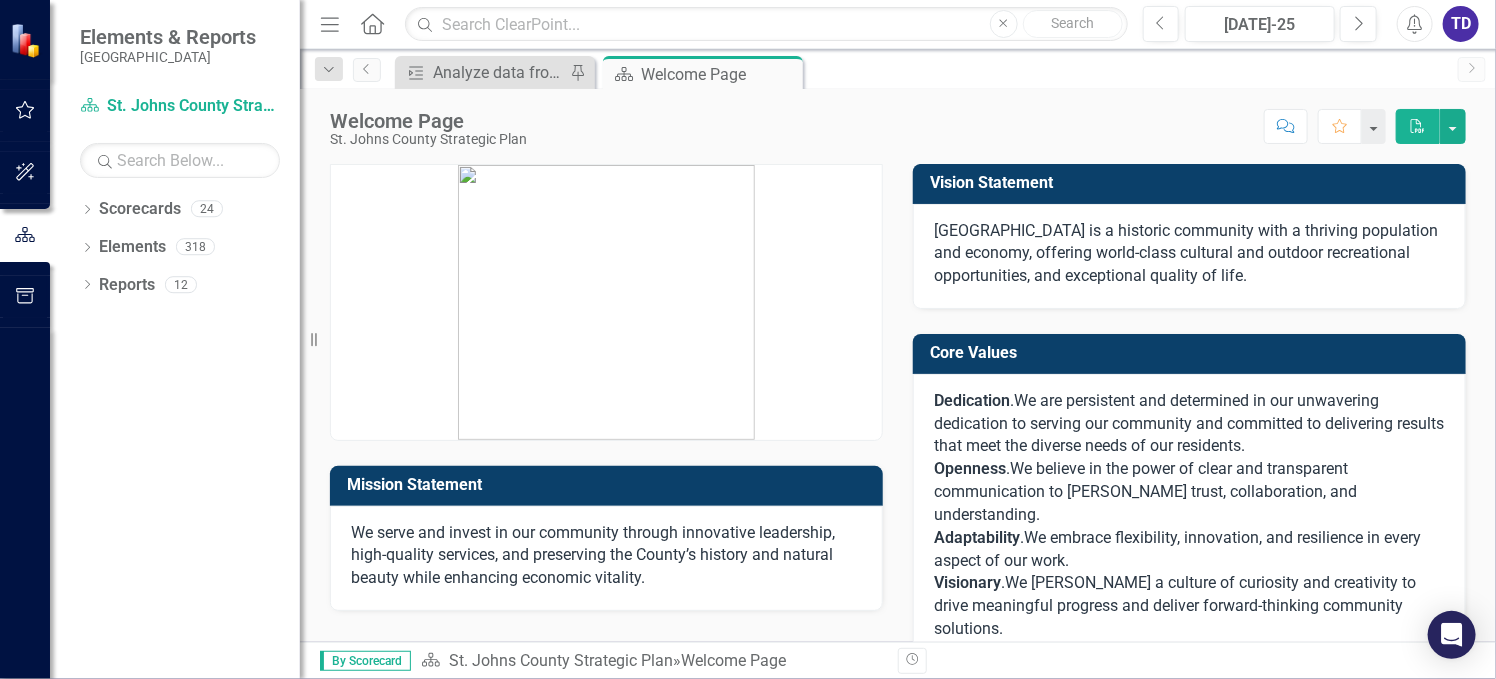 click 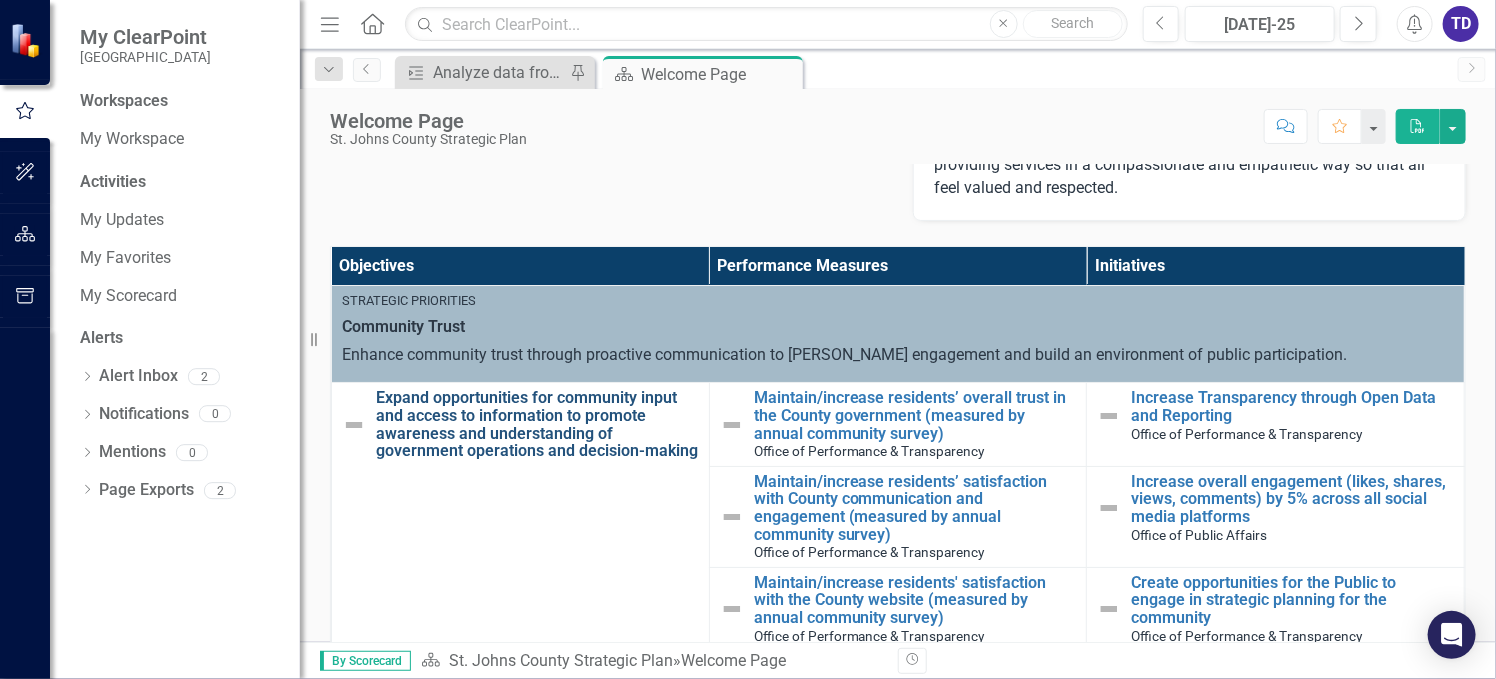 scroll, scrollTop: 666, scrollLeft: 0, axis: vertical 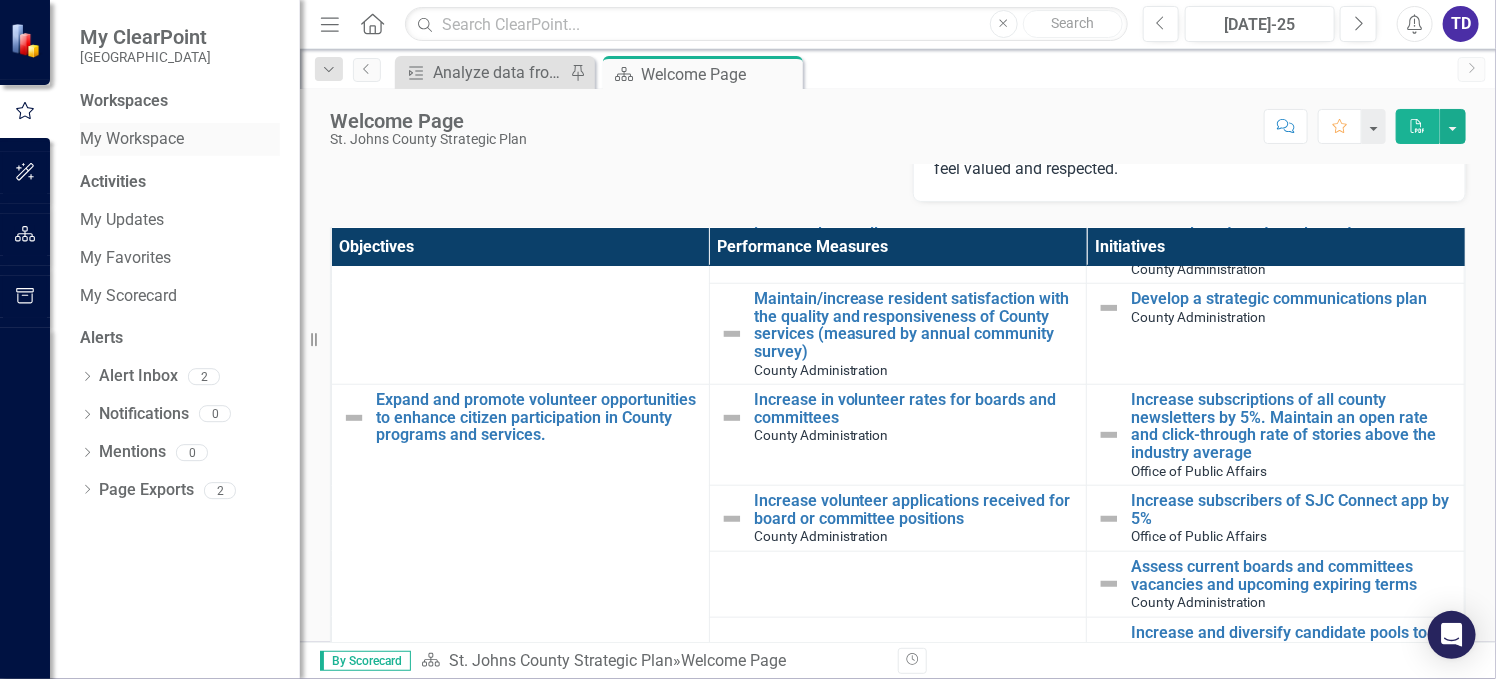 click on "My Workspace" at bounding box center [180, 139] 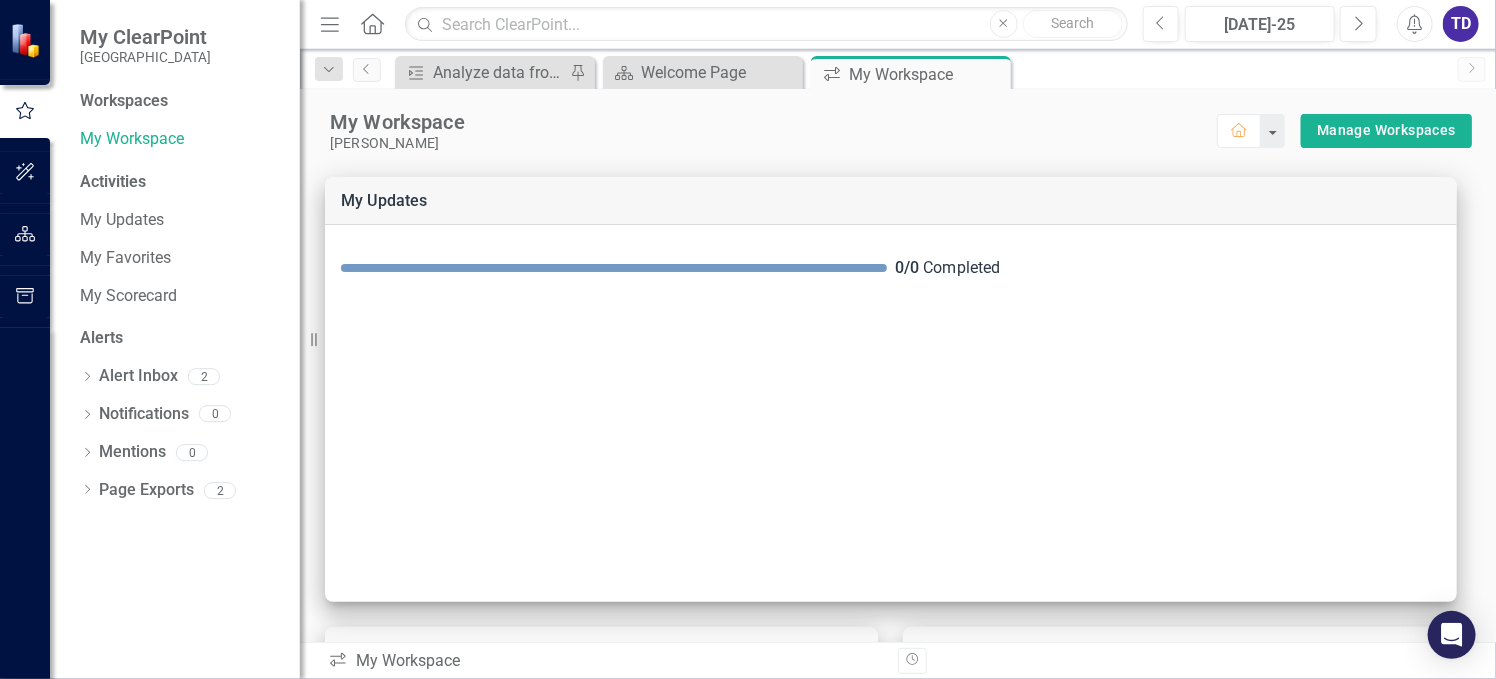 click on "Activities" at bounding box center (180, 182) 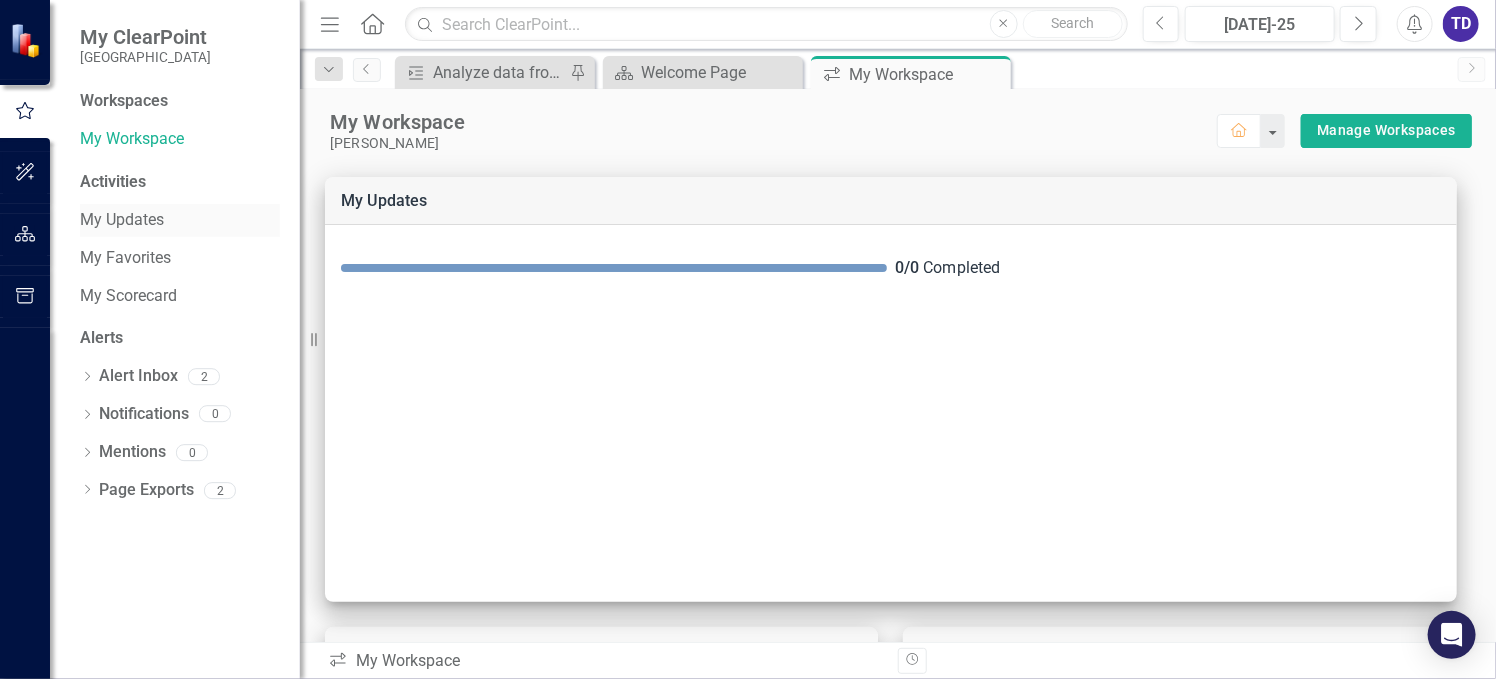 click on "My Updates" at bounding box center [180, 220] 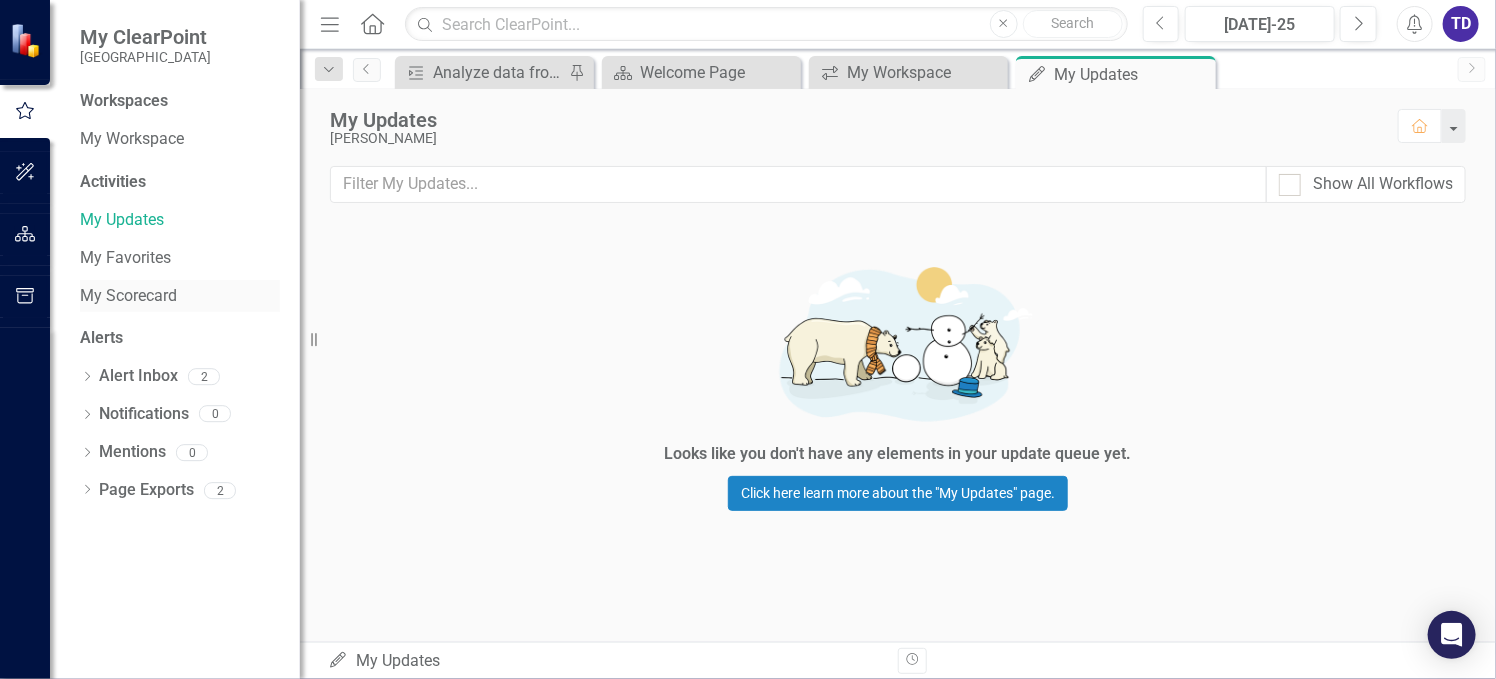 click on "My Scorecard" at bounding box center (180, 296) 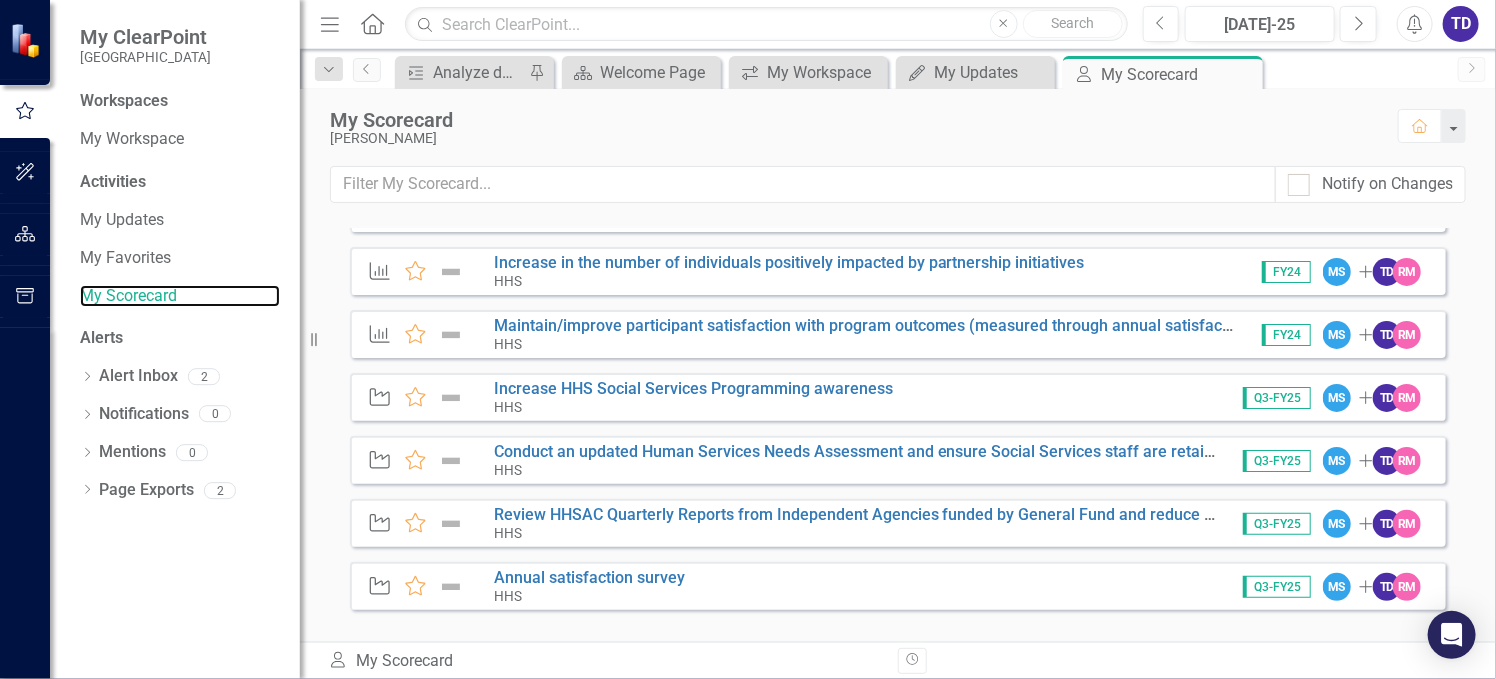 scroll, scrollTop: 169, scrollLeft: 0, axis: vertical 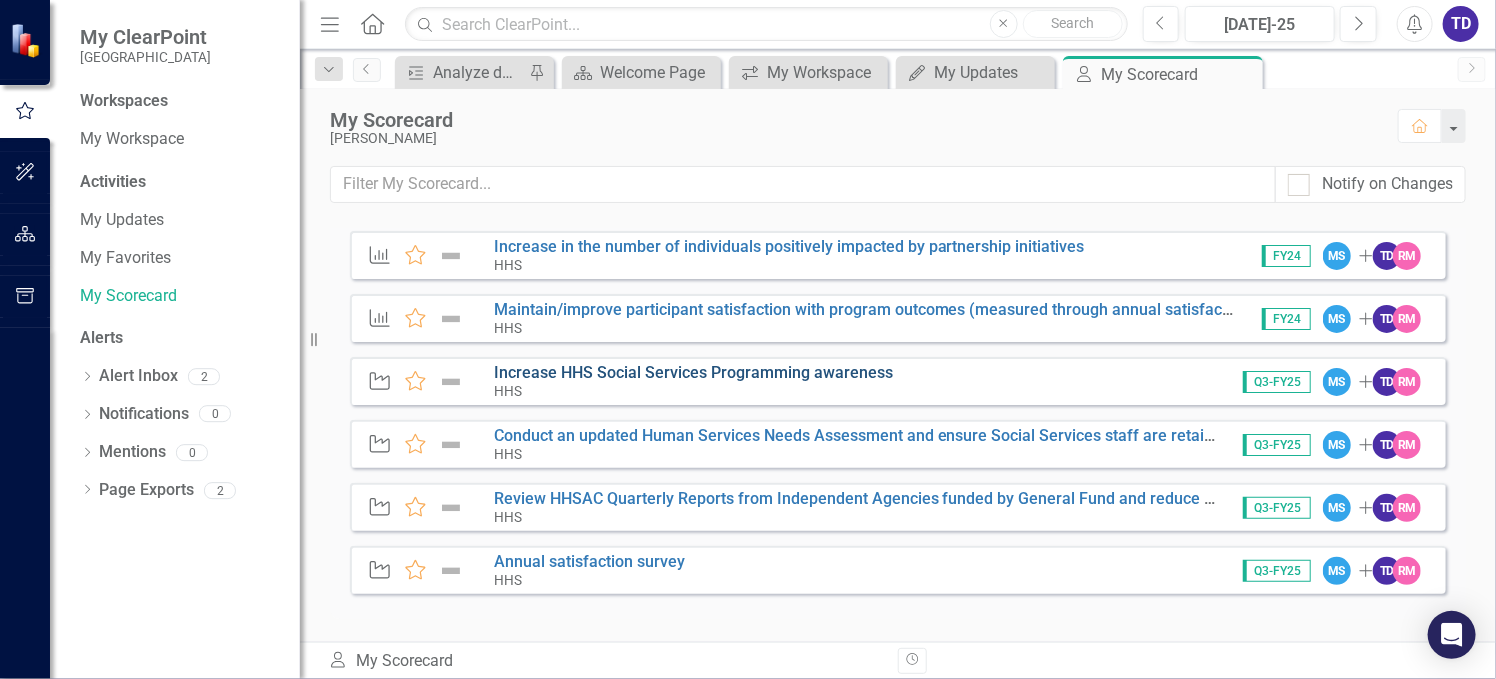 click on "Increase HHS Social Services Programming awareness" at bounding box center (693, 372) 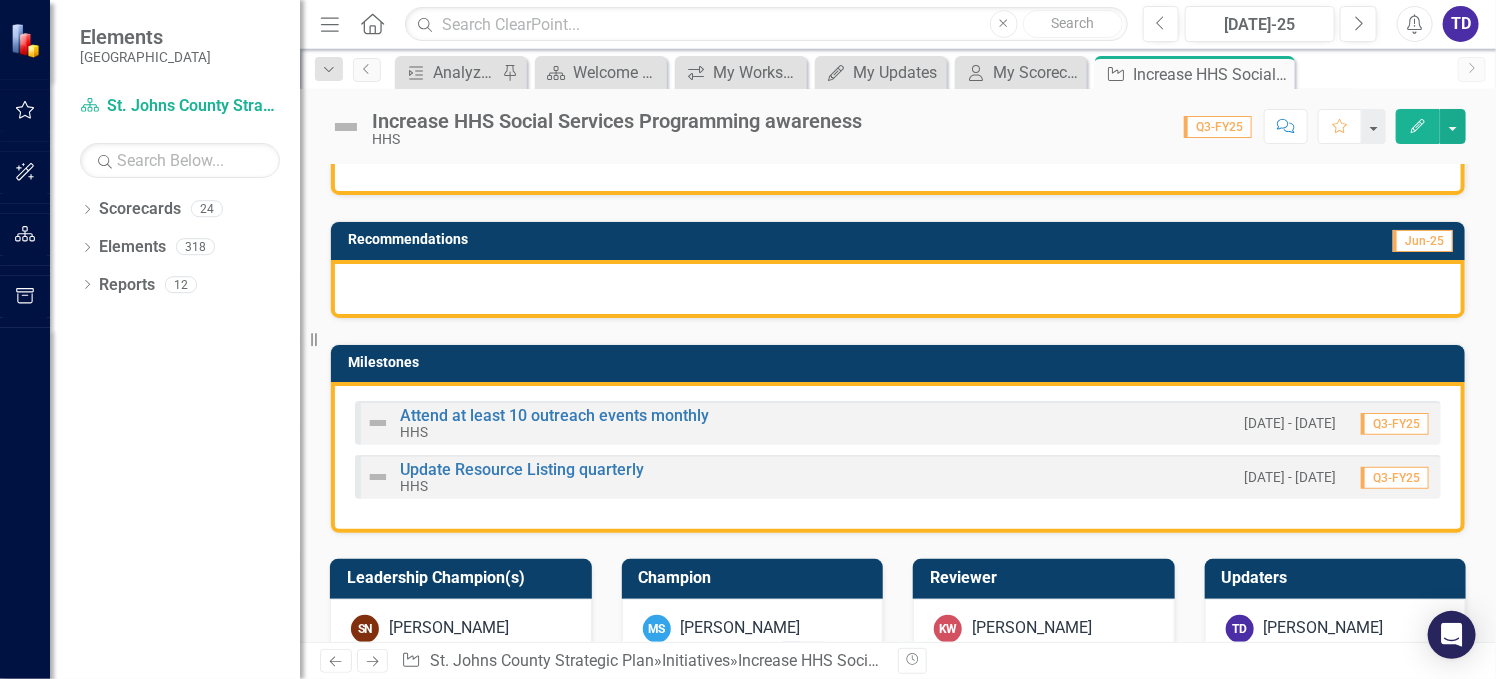 scroll, scrollTop: 266, scrollLeft: 0, axis: vertical 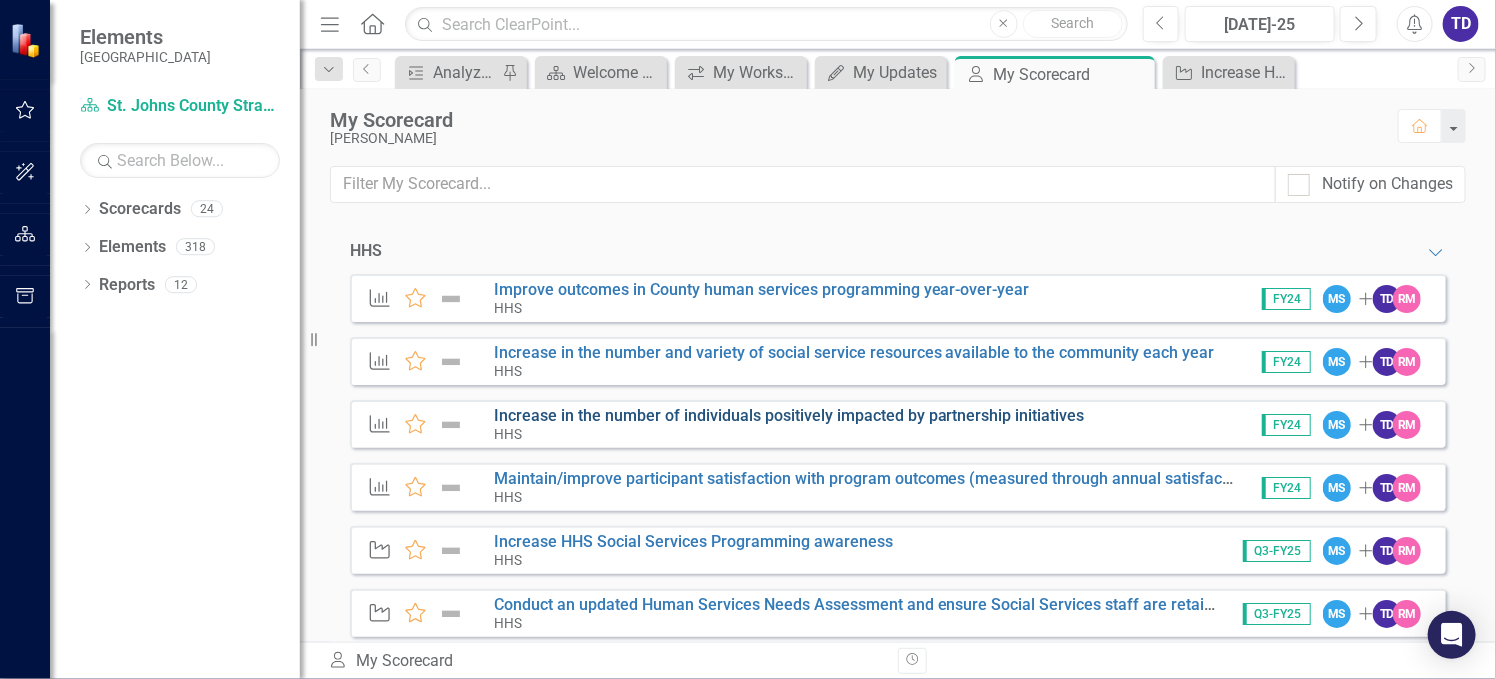 click on "Increase in the number of individuals positively impacted by partnership initiatives" at bounding box center (789, 415) 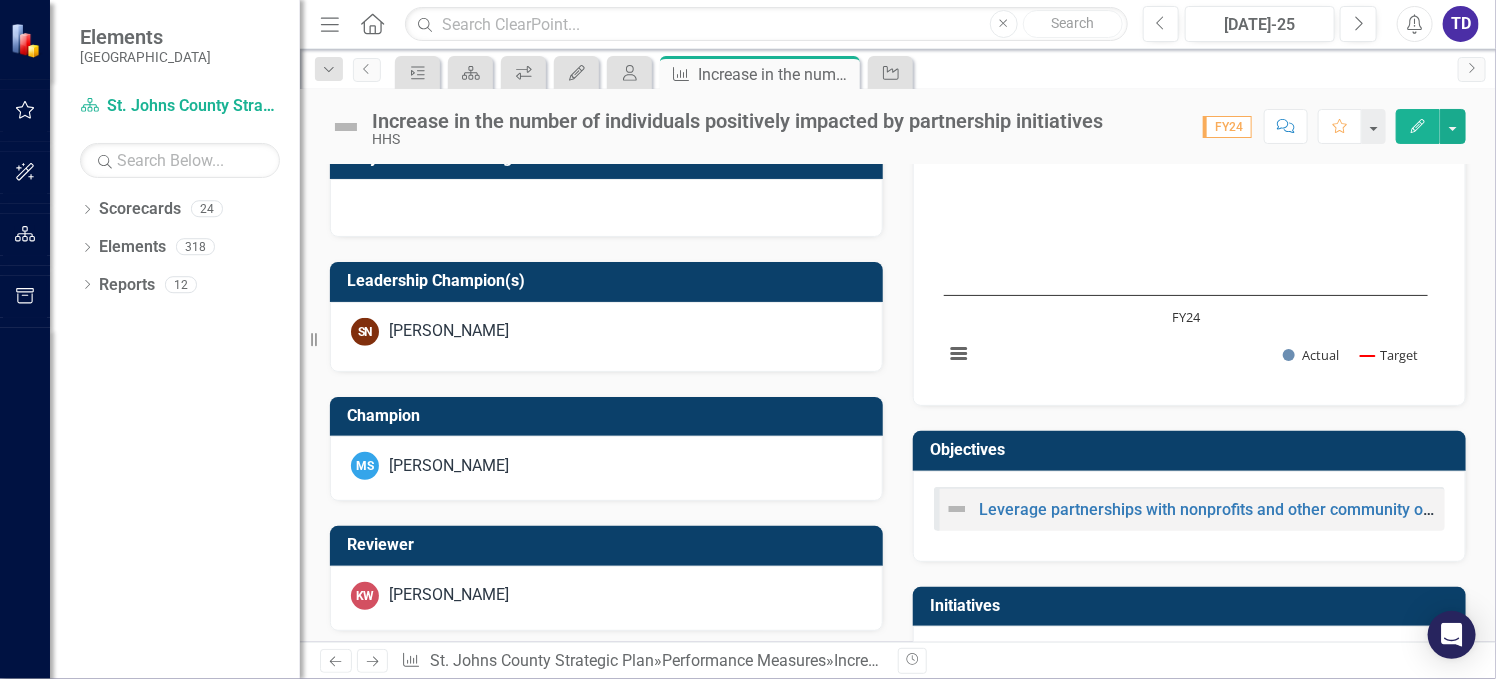 scroll, scrollTop: 491, scrollLeft: 0, axis: vertical 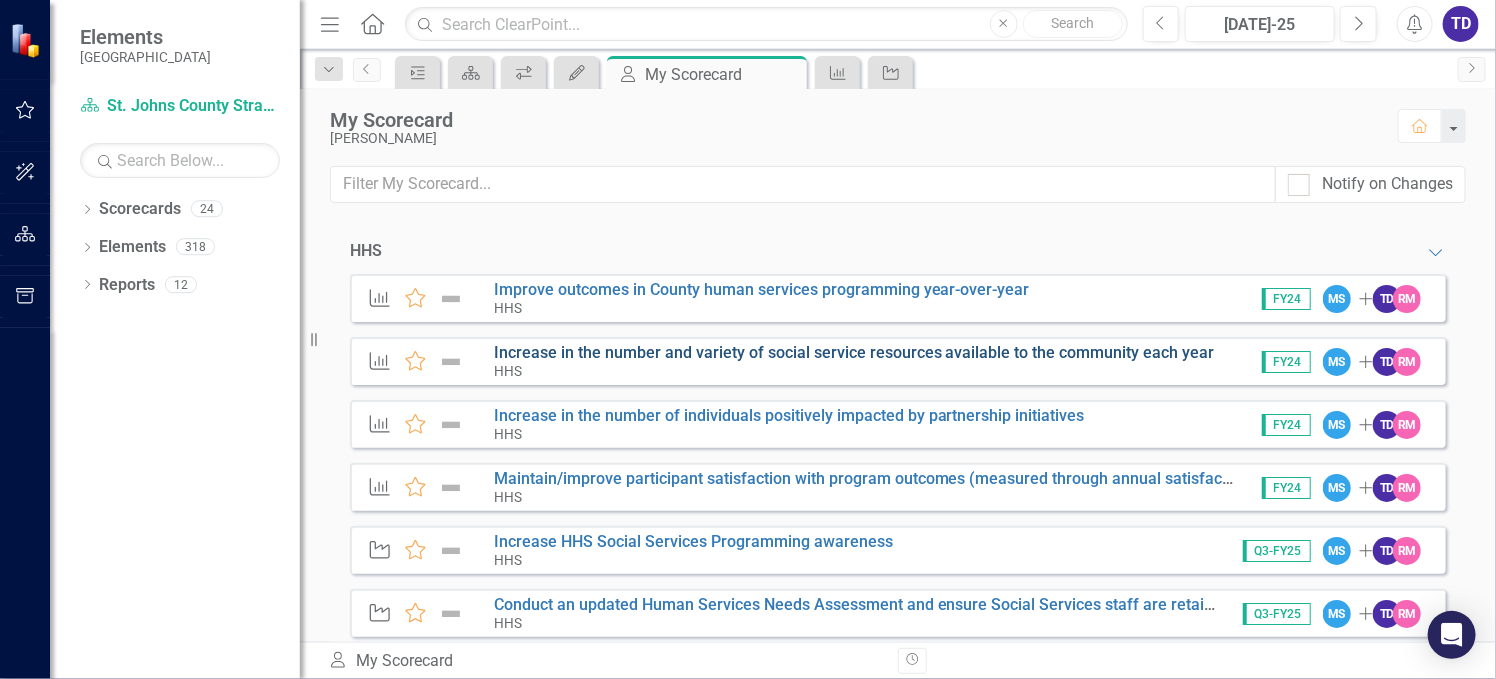 click on "Increase in the number and variety of social service resources available to the community each year" at bounding box center (854, 352) 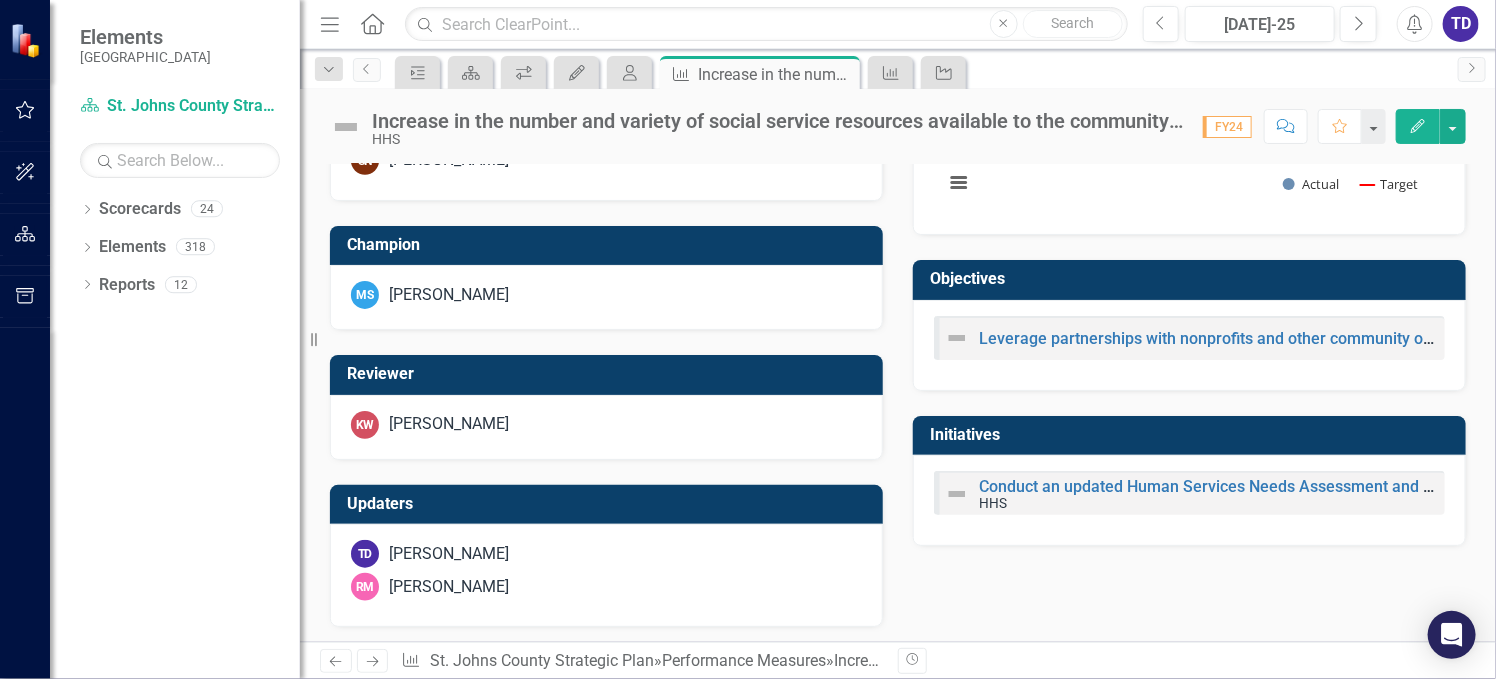 scroll, scrollTop: 491, scrollLeft: 0, axis: vertical 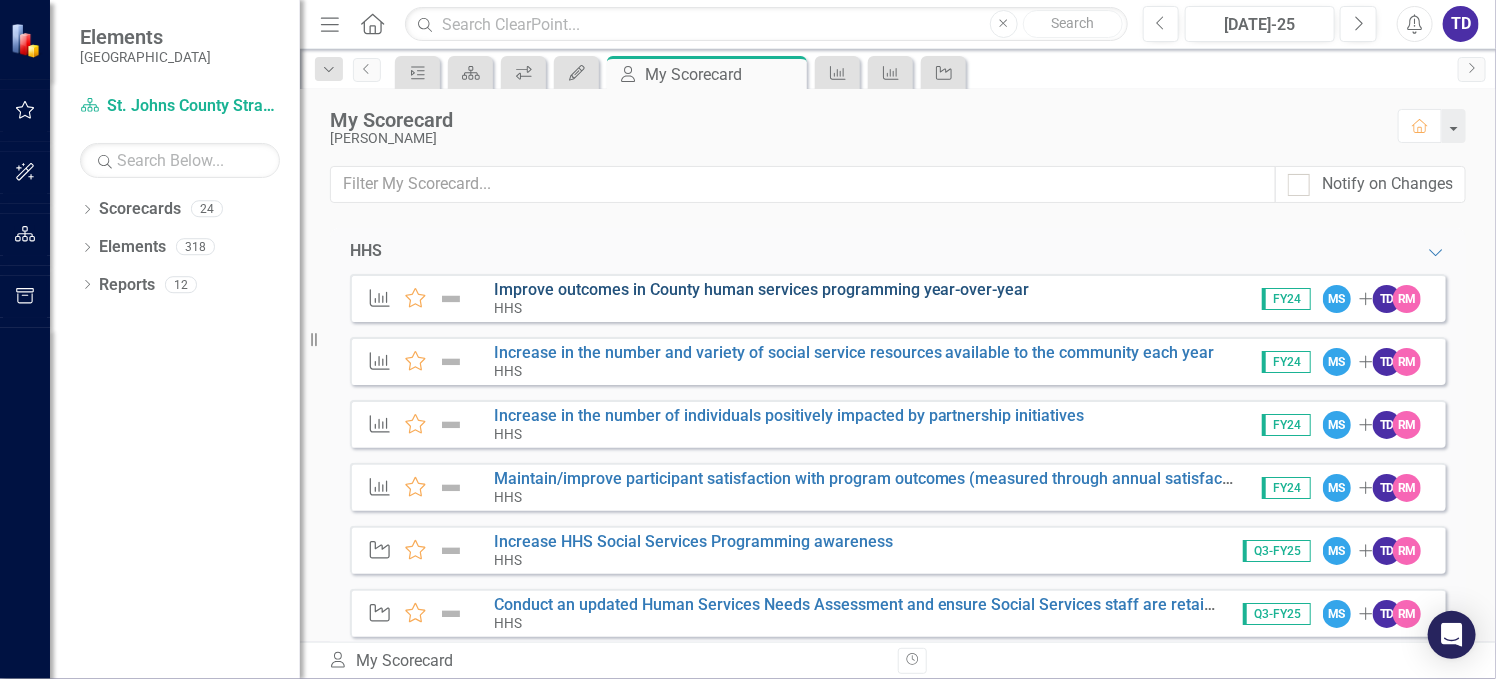 click on "Improve outcomes in County human services programming year-over-year" at bounding box center [762, 289] 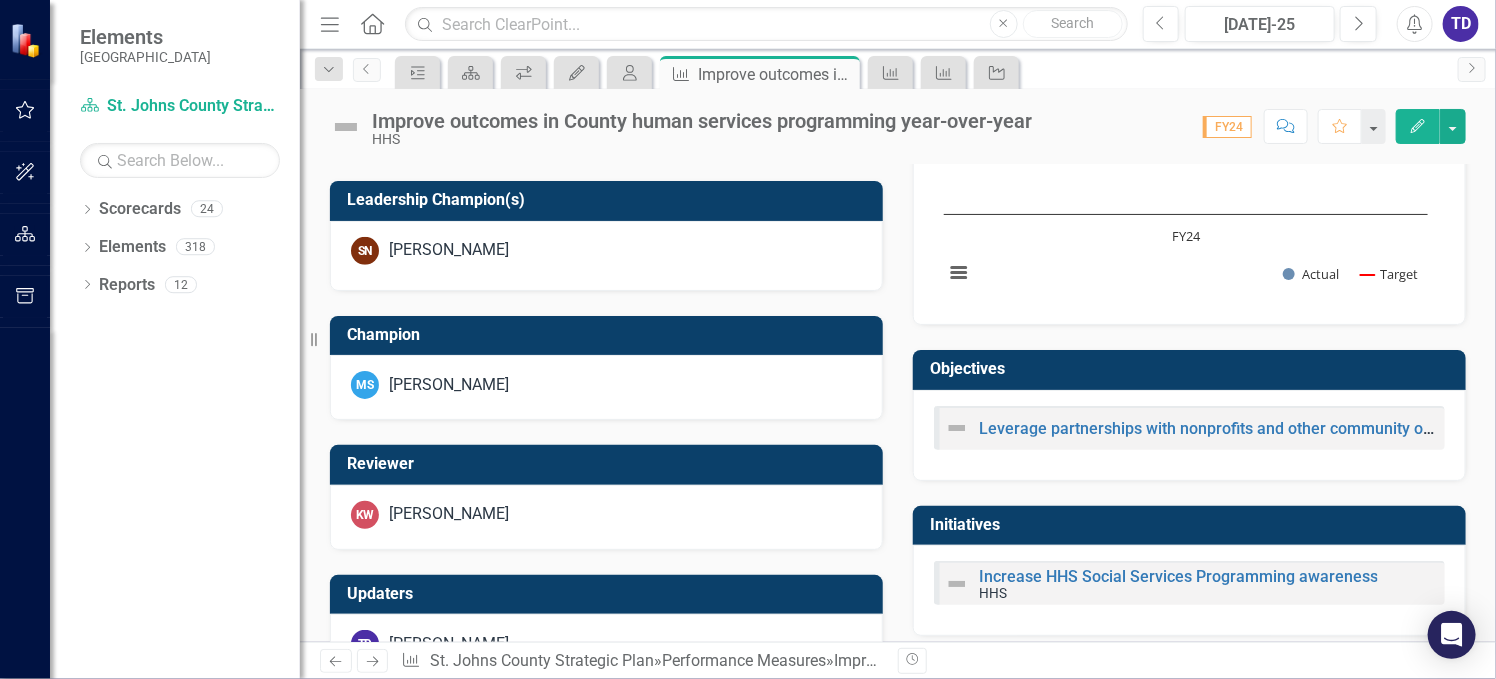 scroll, scrollTop: 756, scrollLeft: 0, axis: vertical 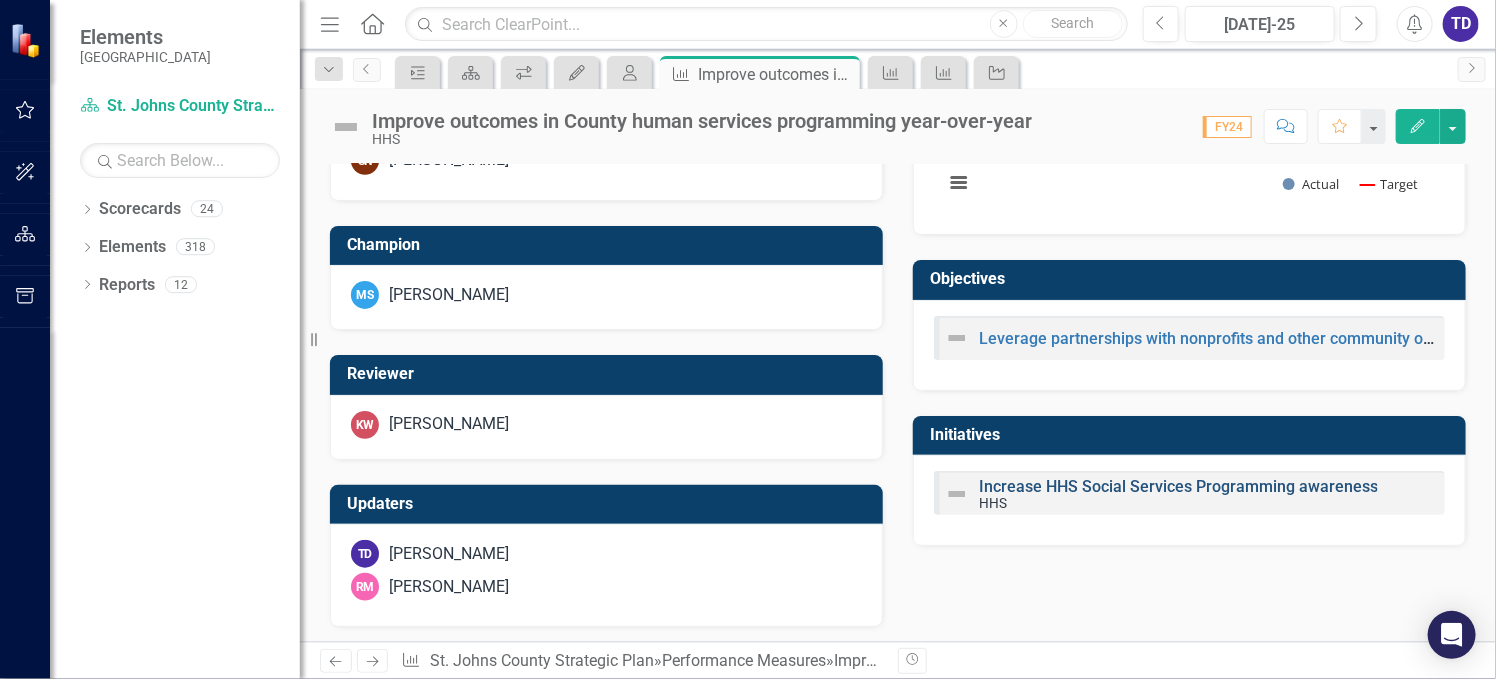 click on "Increase HHS Social Services Programming awareness" at bounding box center [1178, 486] 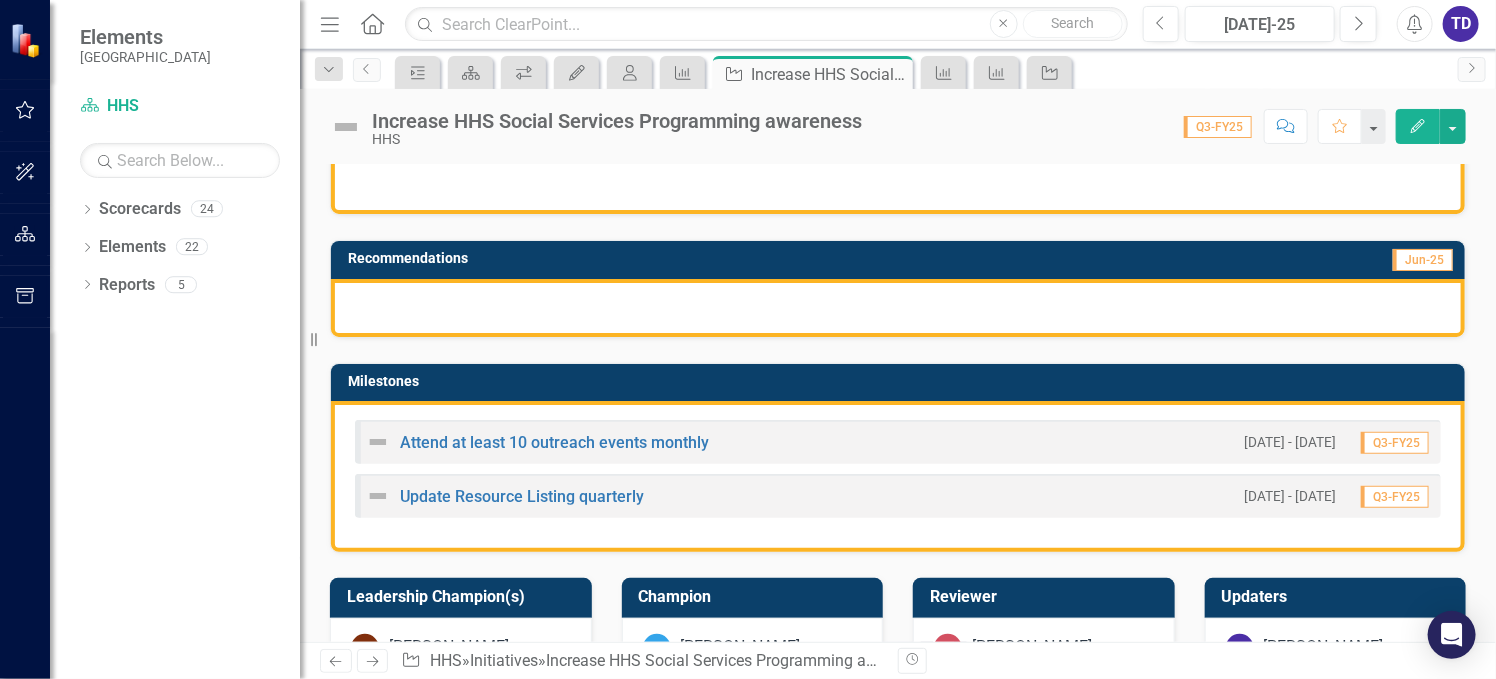 scroll, scrollTop: 266, scrollLeft: 0, axis: vertical 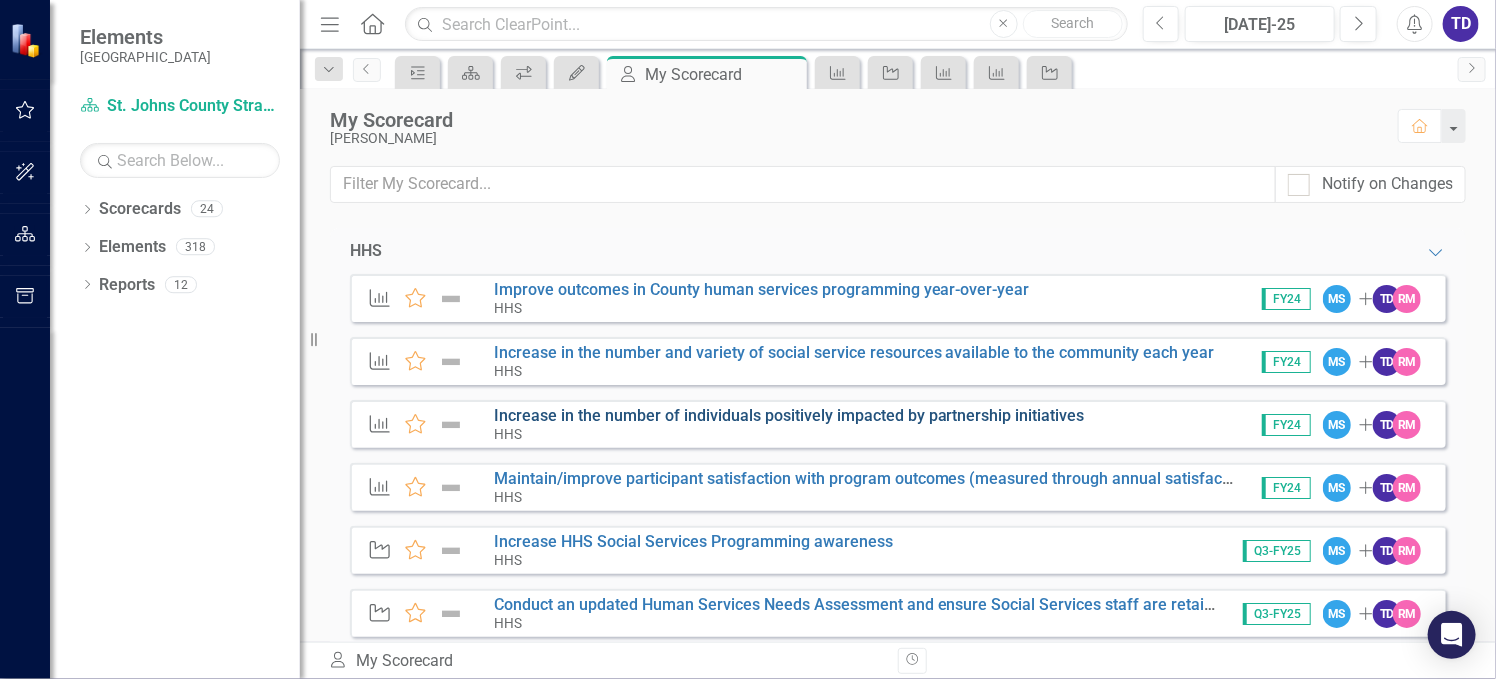 click on "Increase in the number of individuals positively impacted by partnership initiatives" at bounding box center (789, 415) 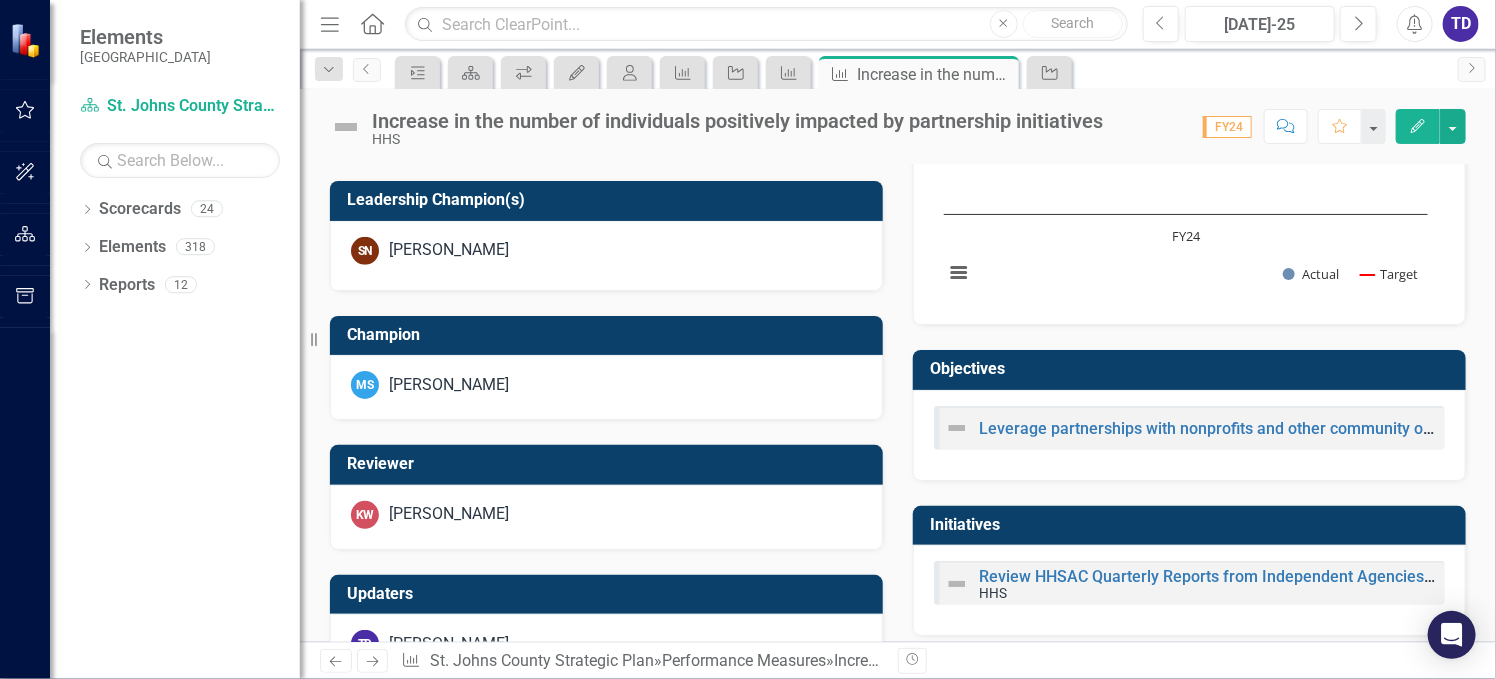 scroll, scrollTop: 756, scrollLeft: 0, axis: vertical 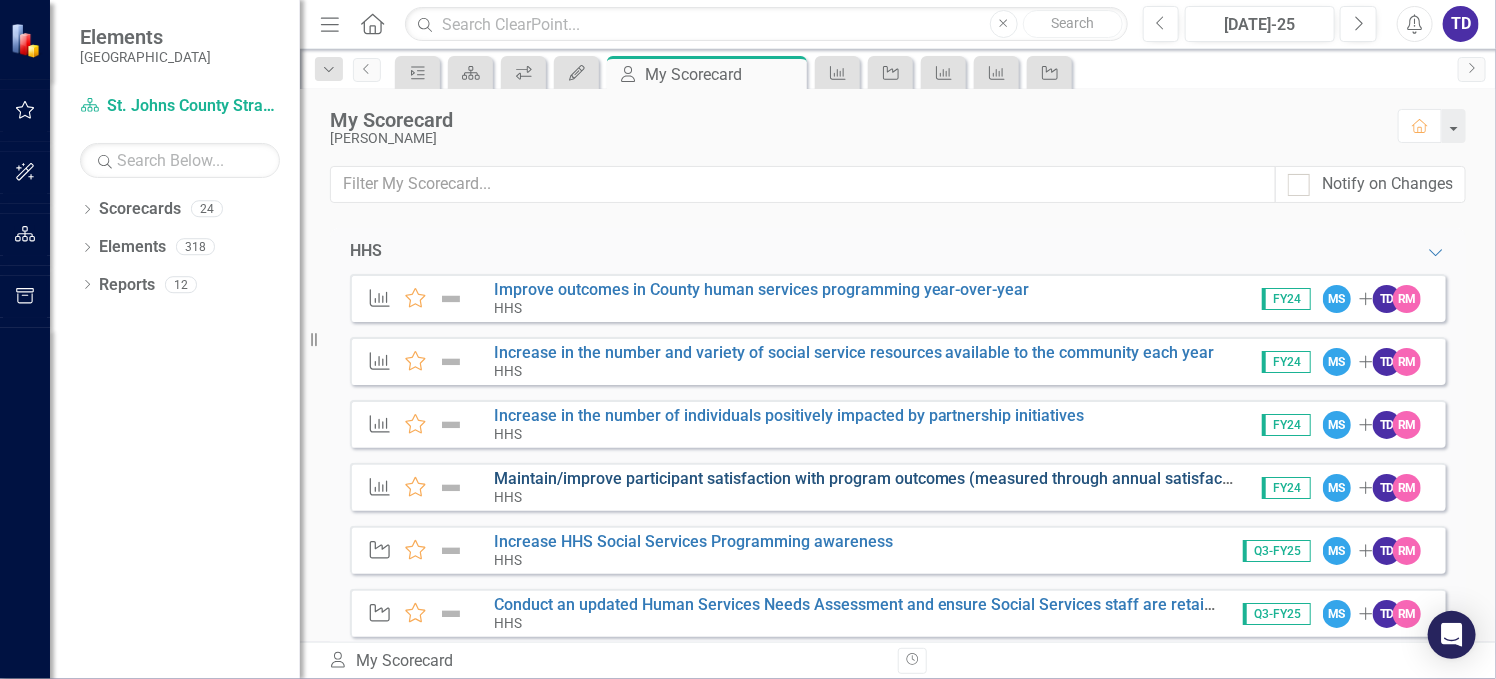 click on "Maintain/improve participant satisfaction with program outcomes (measured through annual satisfaction and feedback surveys)" at bounding box center (956, 478) 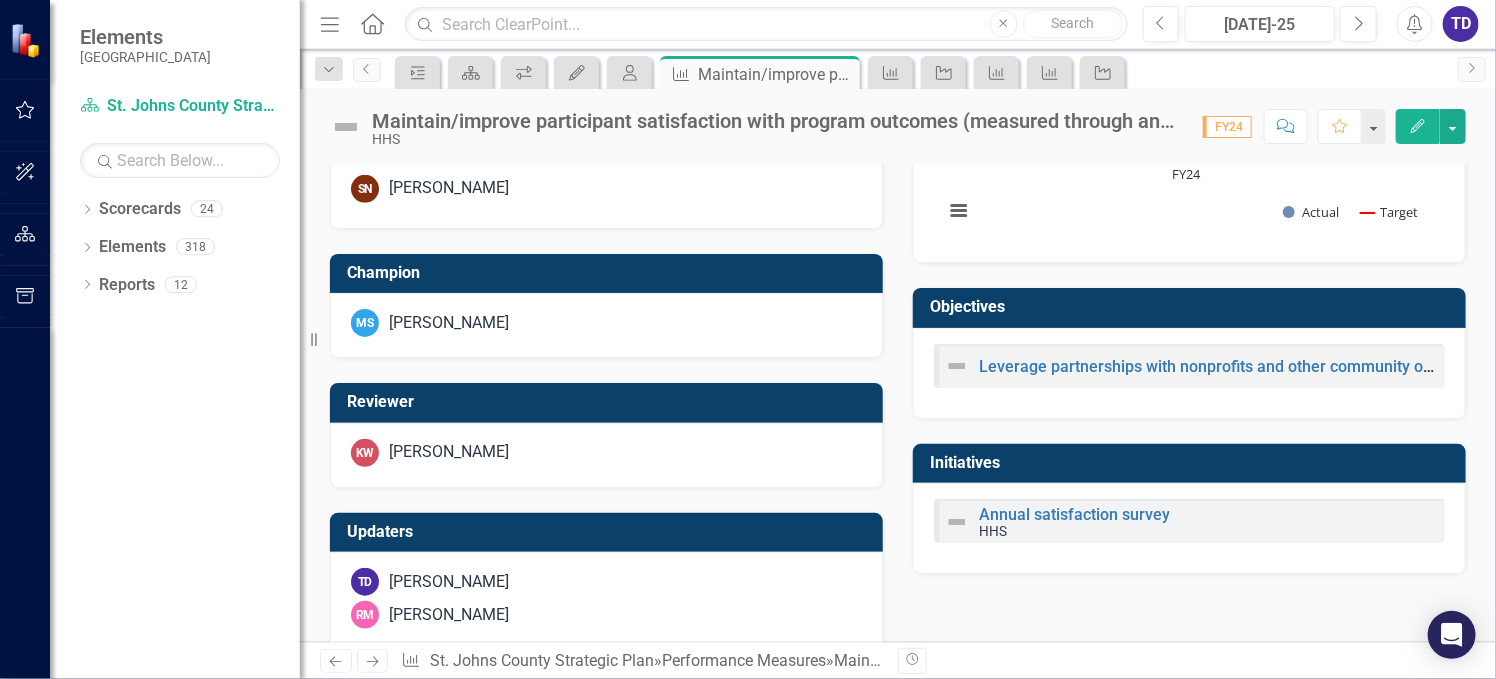 scroll, scrollTop: 756, scrollLeft: 0, axis: vertical 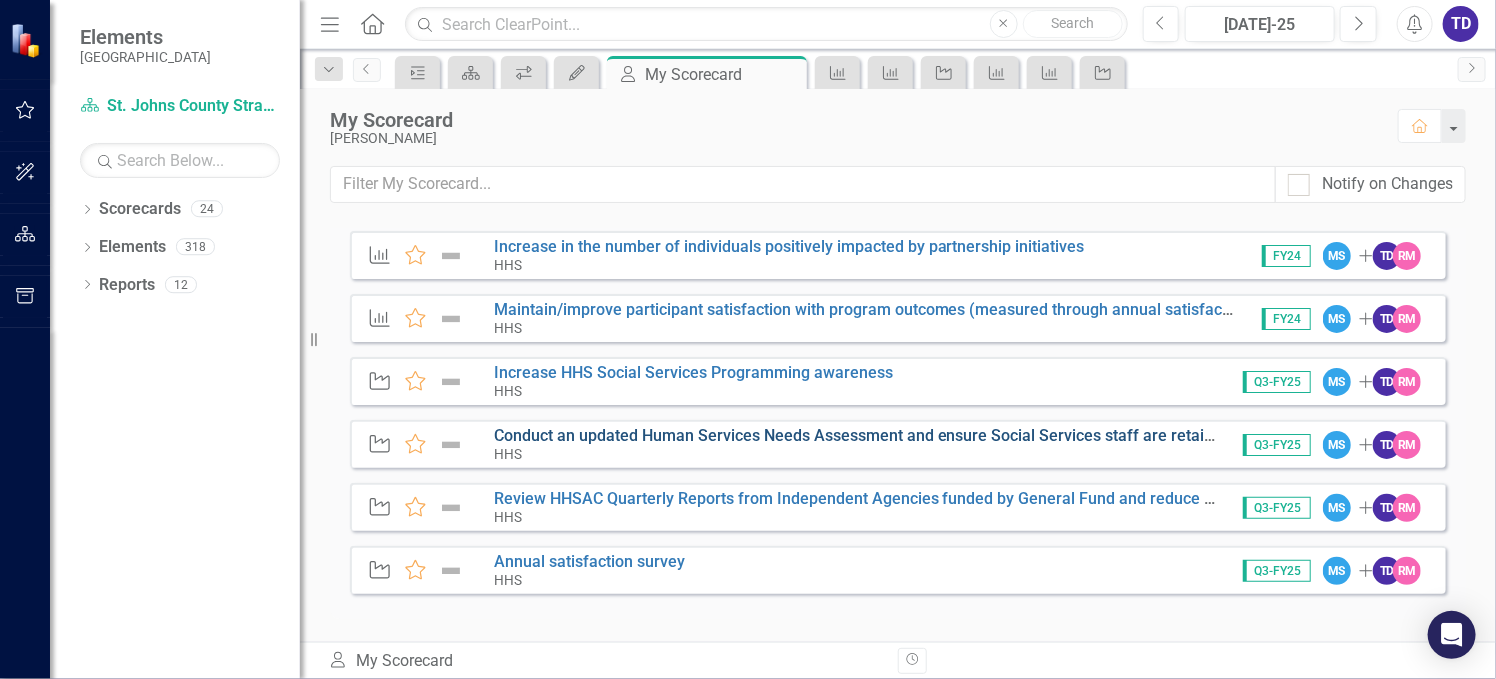 click on "Conduct an updated Human Services Needs Assessment and ensure Social Services staff are retained" at bounding box center [863, 435] 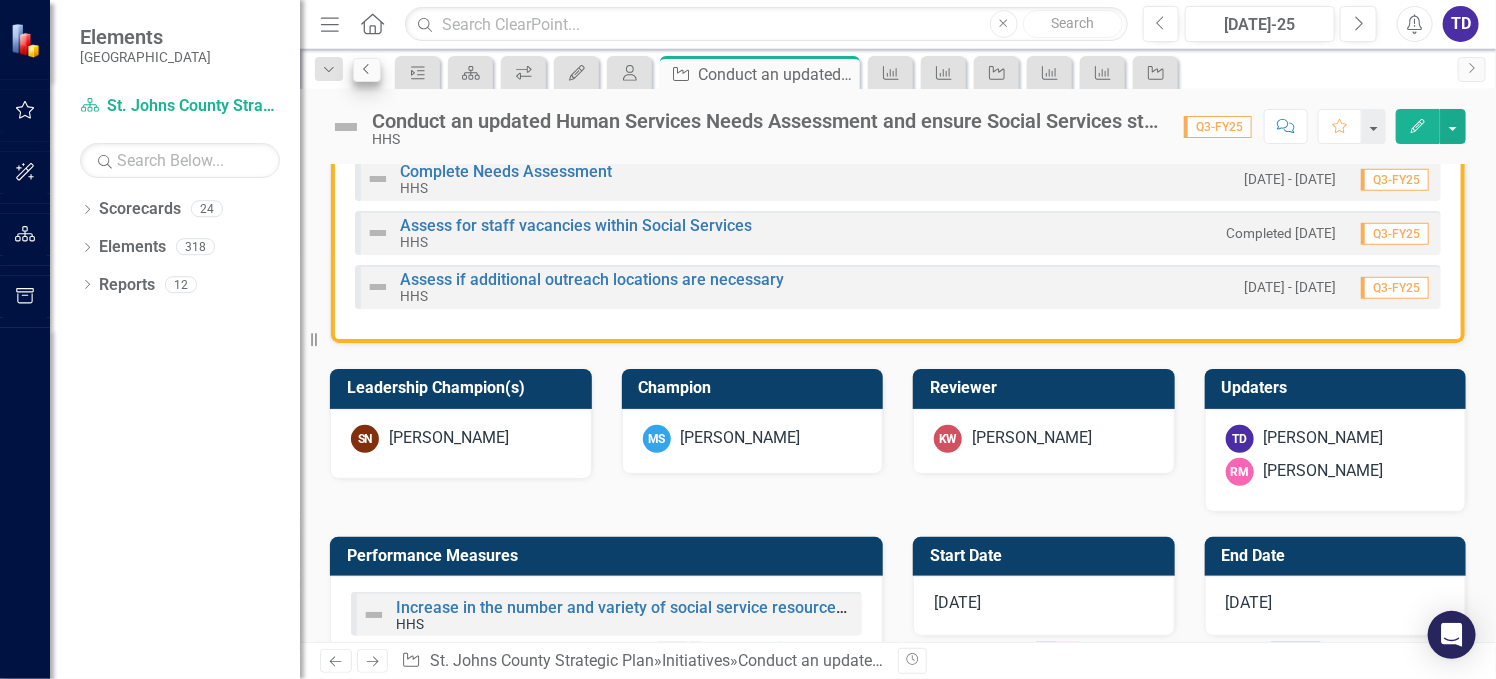 scroll, scrollTop: 506, scrollLeft: 0, axis: vertical 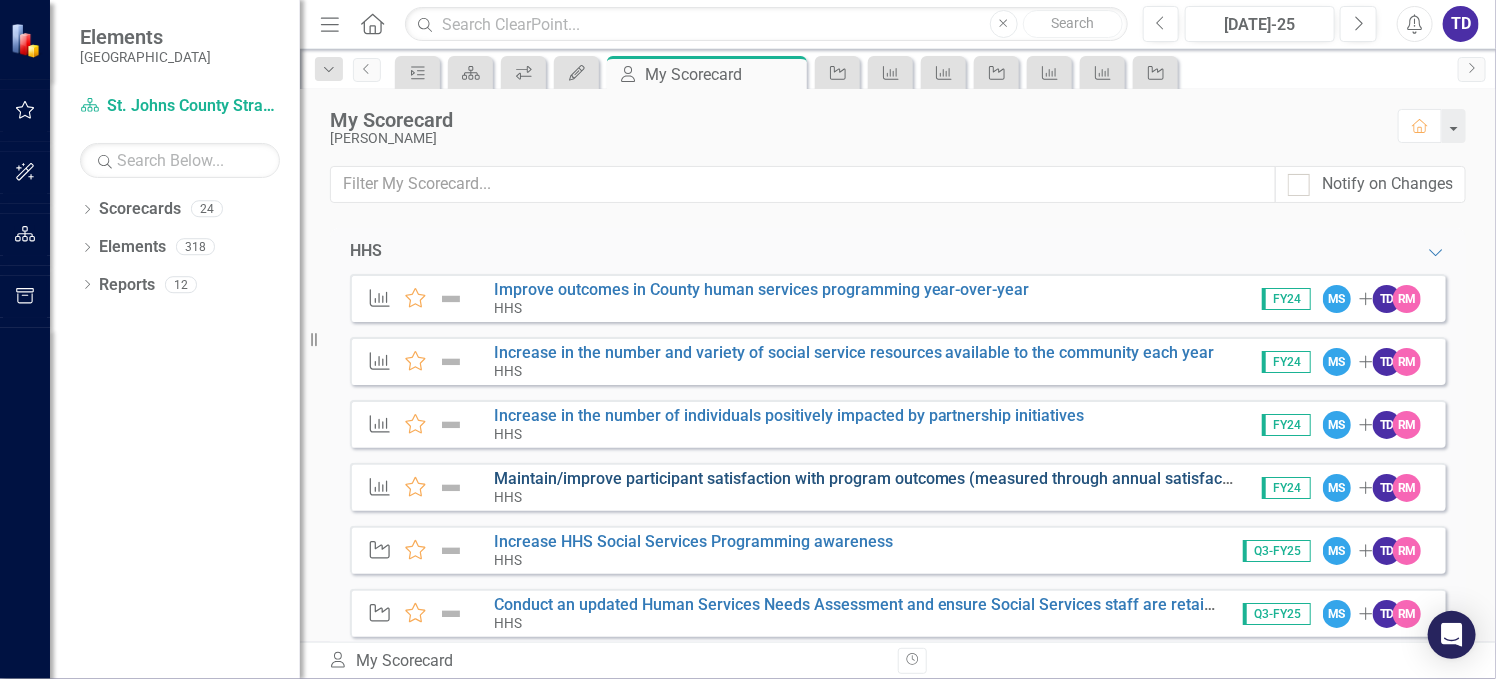 click on "Maintain/improve participant satisfaction with program outcomes (measured through annual satisfaction and feedback surveys)" at bounding box center [956, 478] 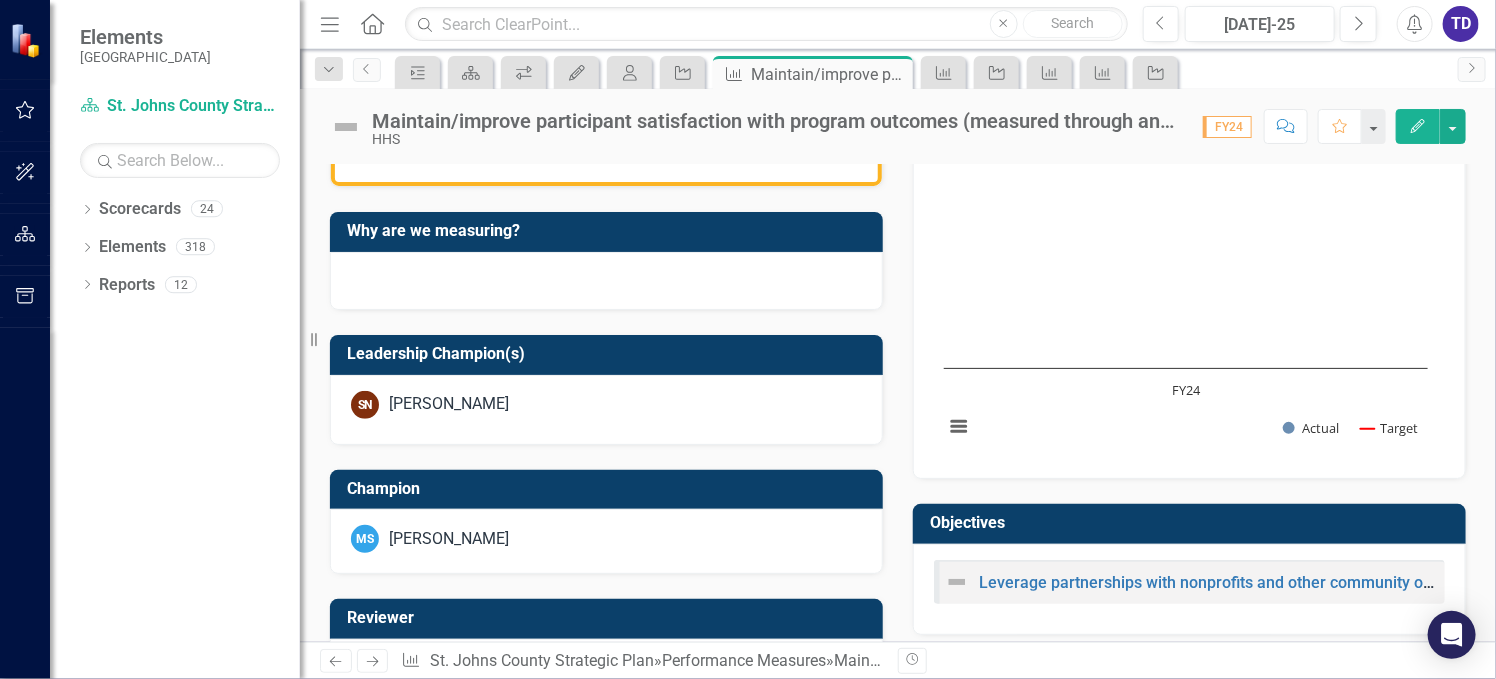 scroll, scrollTop: 491, scrollLeft: 0, axis: vertical 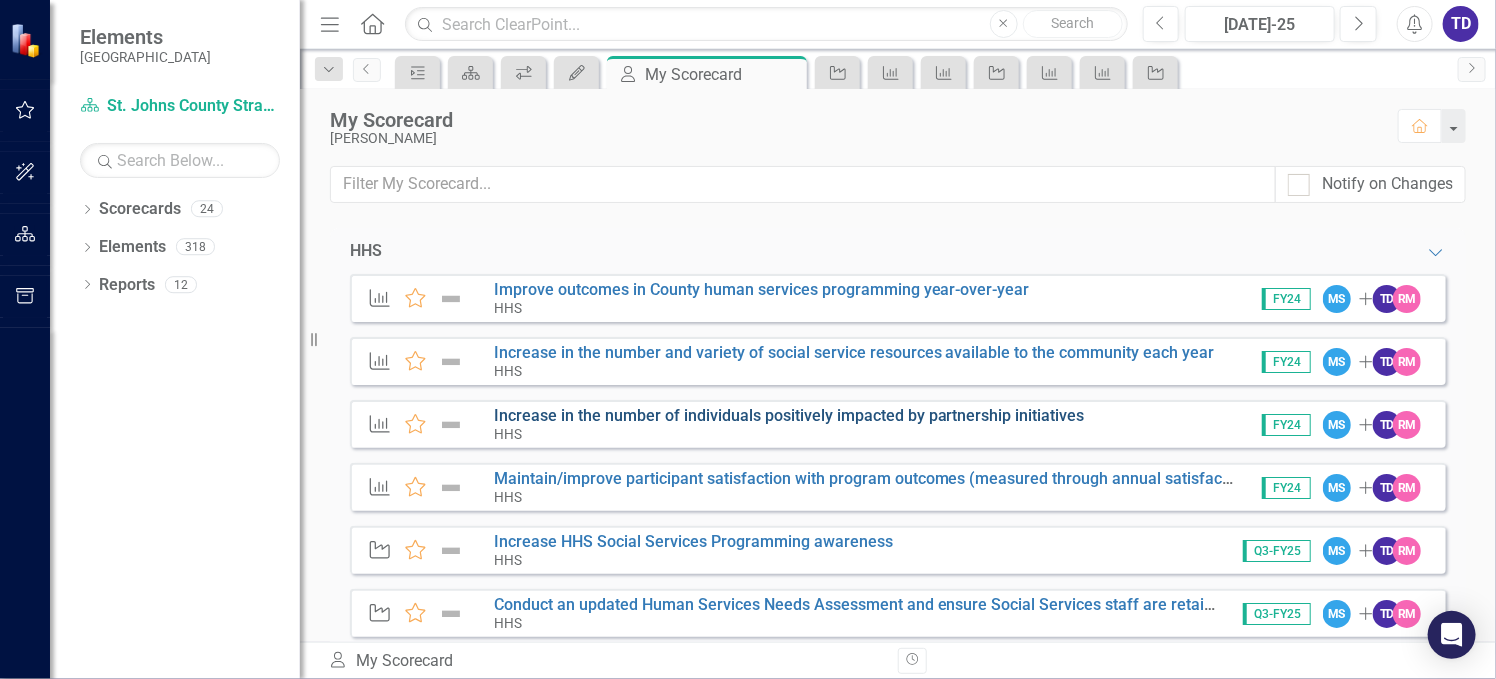 click on "Increase in the number of individuals positively impacted by partnership initiatives" at bounding box center (789, 415) 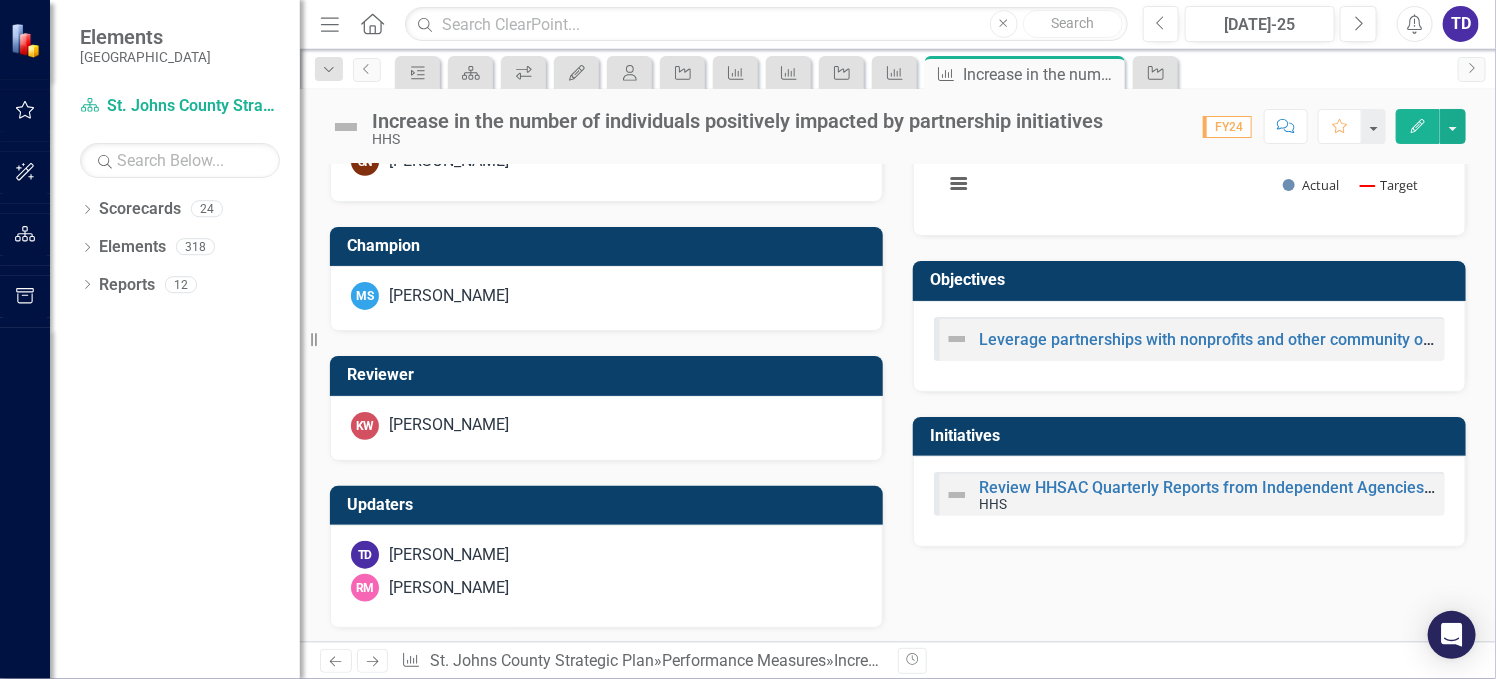 scroll, scrollTop: 756, scrollLeft: 0, axis: vertical 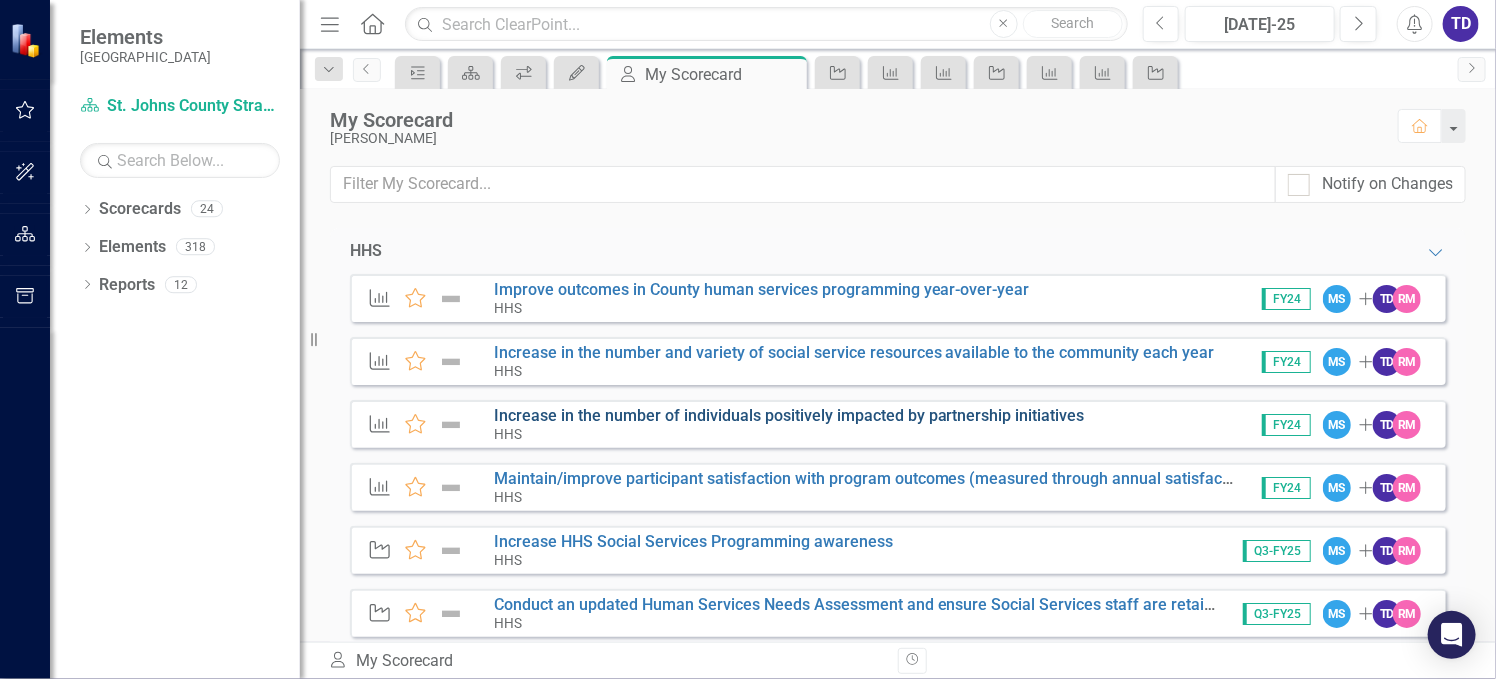 click on "Increase in the number of individuals positively impacted by partnership initiatives" at bounding box center [789, 415] 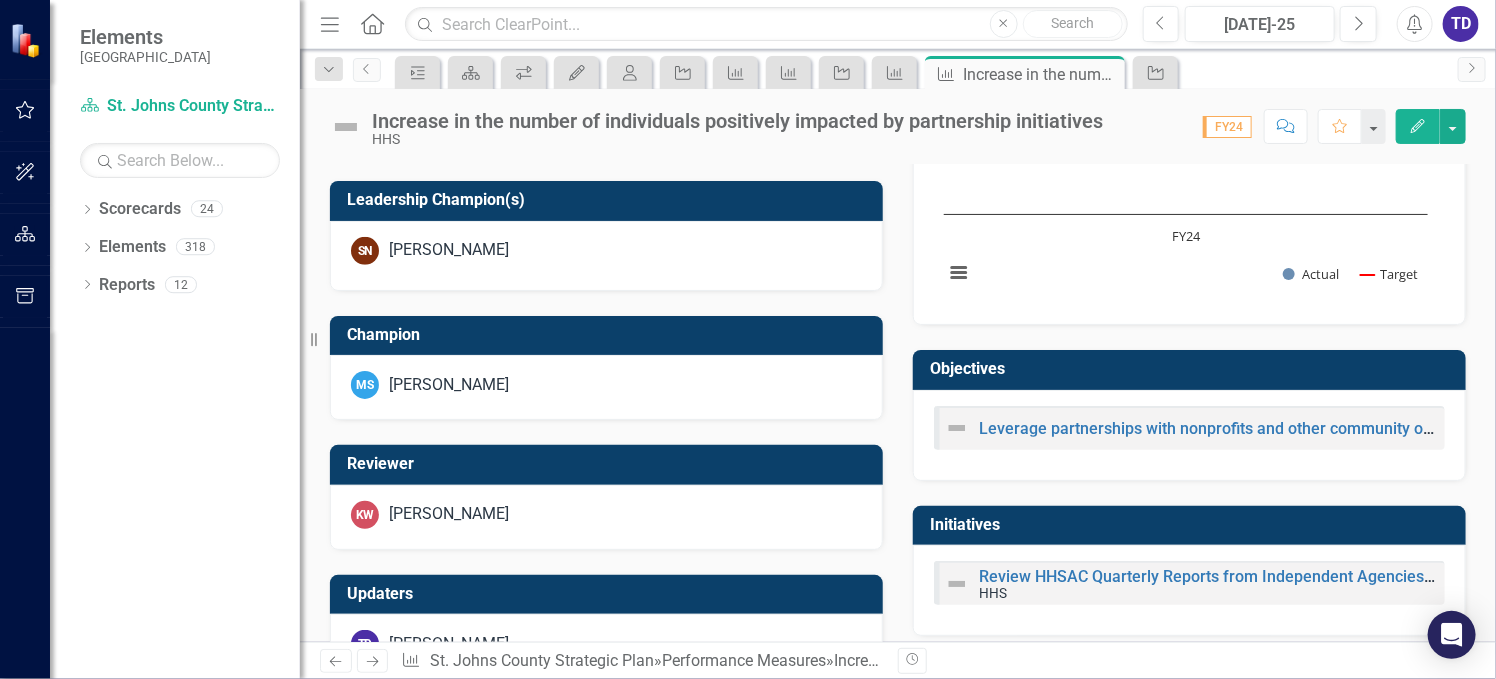 scroll, scrollTop: 756, scrollLeft: 0, axis: vertical 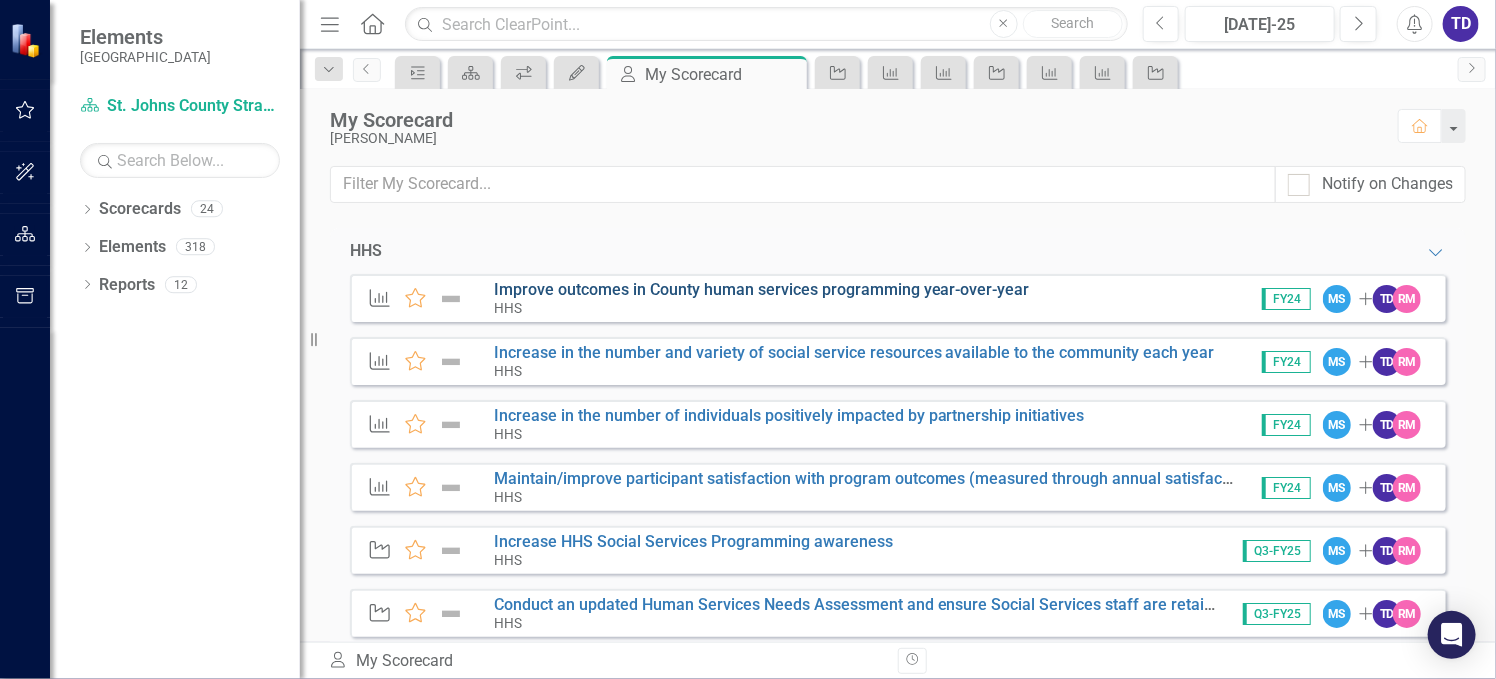 click on "Improve outcomes in County human services programming year-over-year" at bounding box center [762, 289] 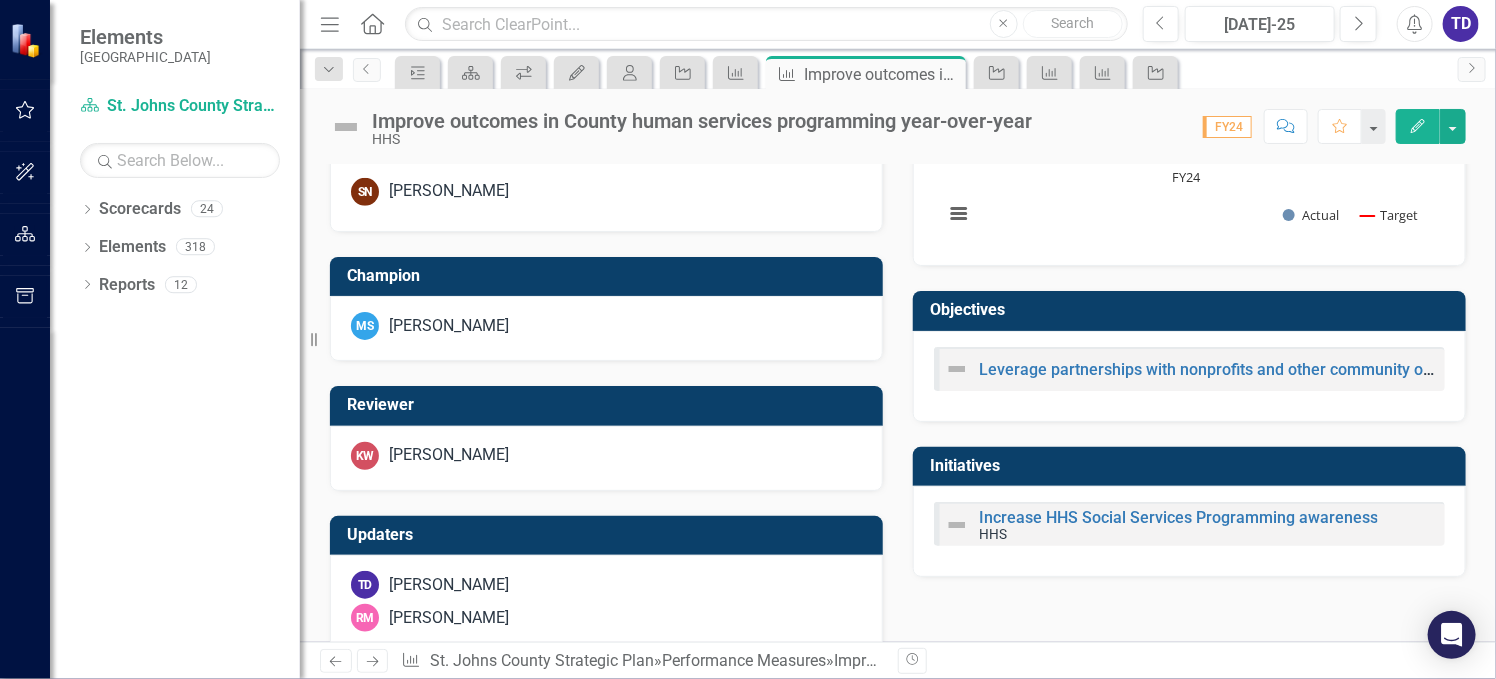 scroll, scrollTop: 756, scrollLeft: 0, axis: vertical 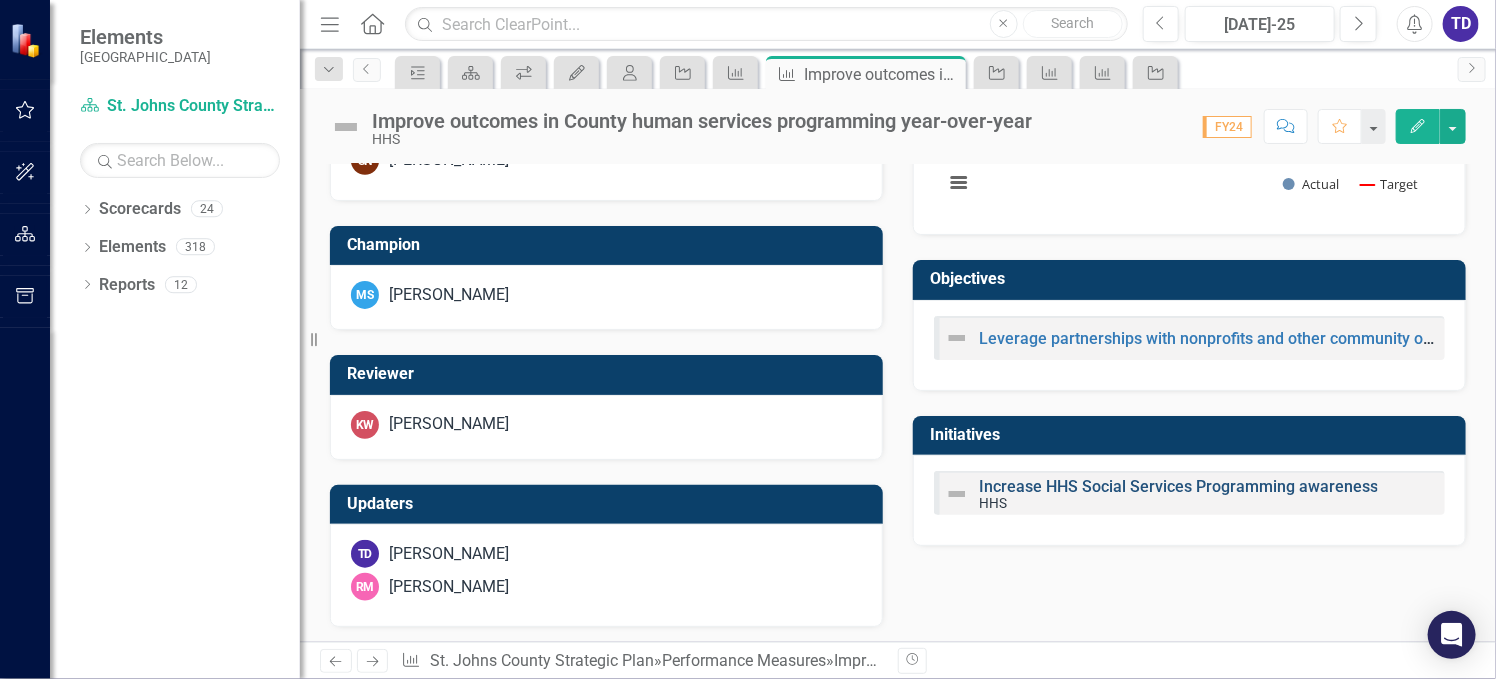 click on "Increase HHS Social Services Programming awareness" at bounding box center [1178, 486] 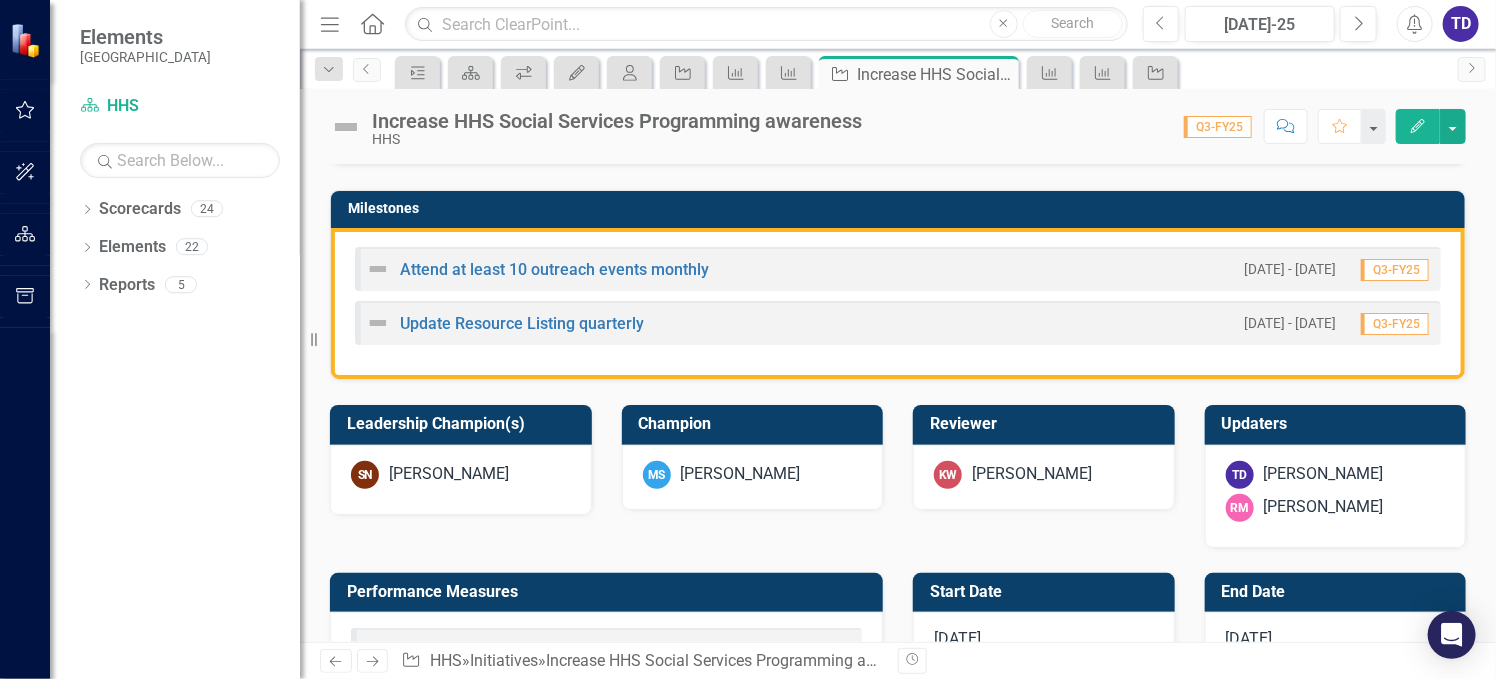 scroll, scrollTop: 399, scrollLeft: 0, axis: vertical 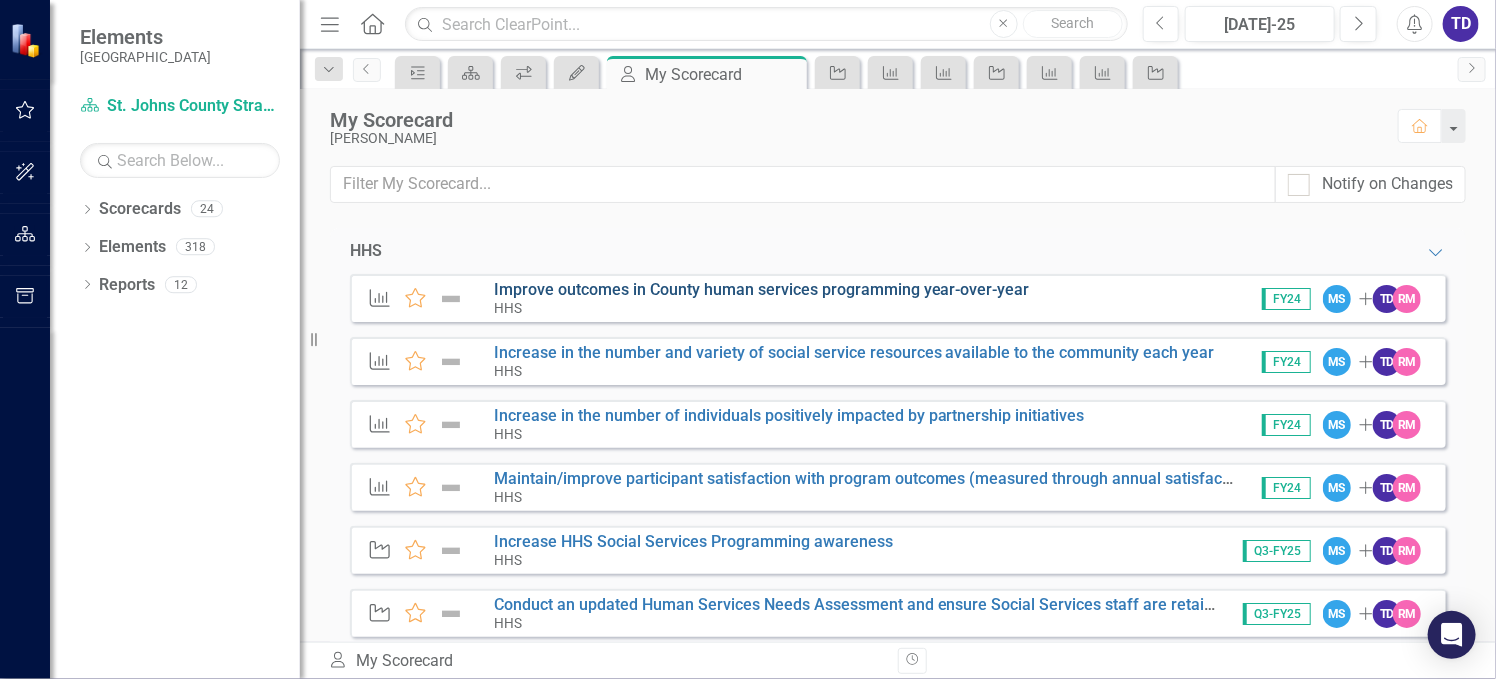click on "Improve outcomes in County human services programming year-over-year" at bounding box center (762, 289) 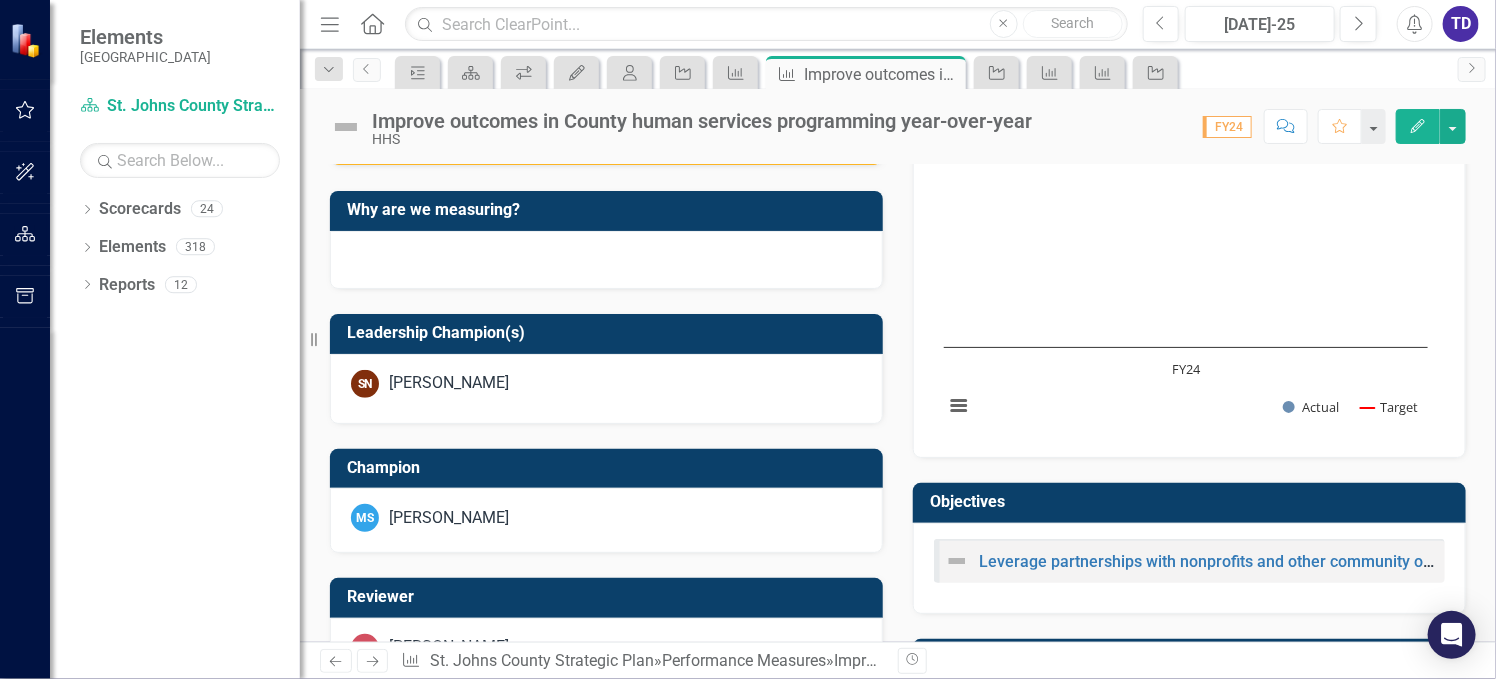 scroll, scrollTop: 756, scrollLeft: 0, axis: vertical 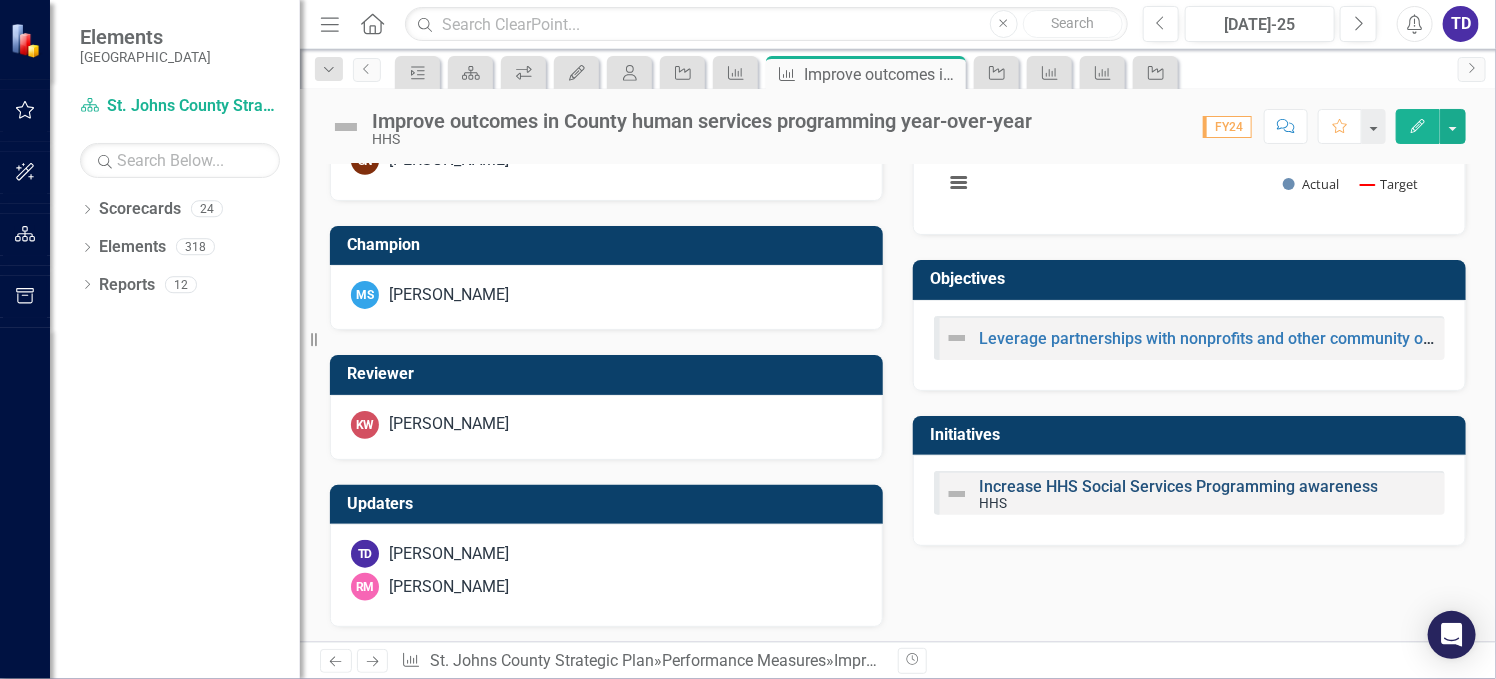 click on "Increase HHS Social Services Programming awareness" at bounding box center [1178, 486] 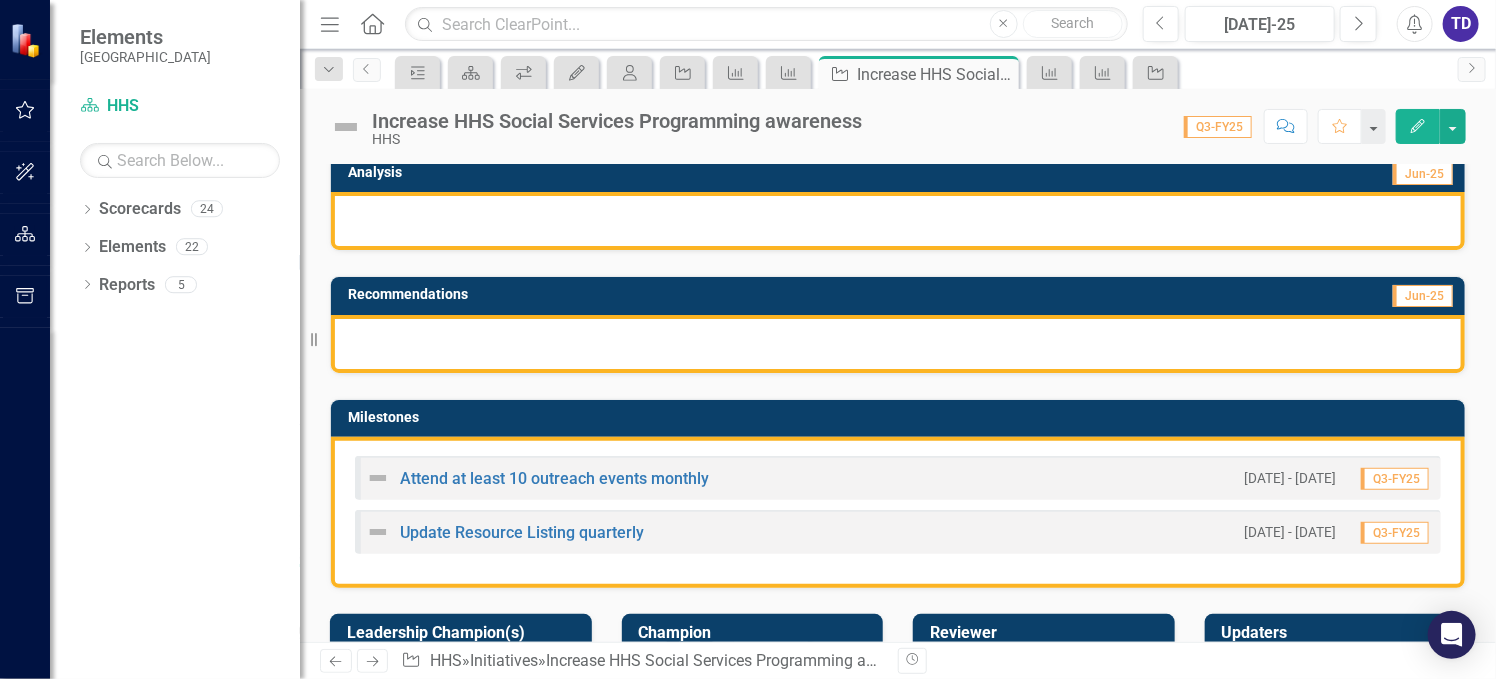 scroll, scrollTop: 400, scrollLeft: 0, axis: vertical 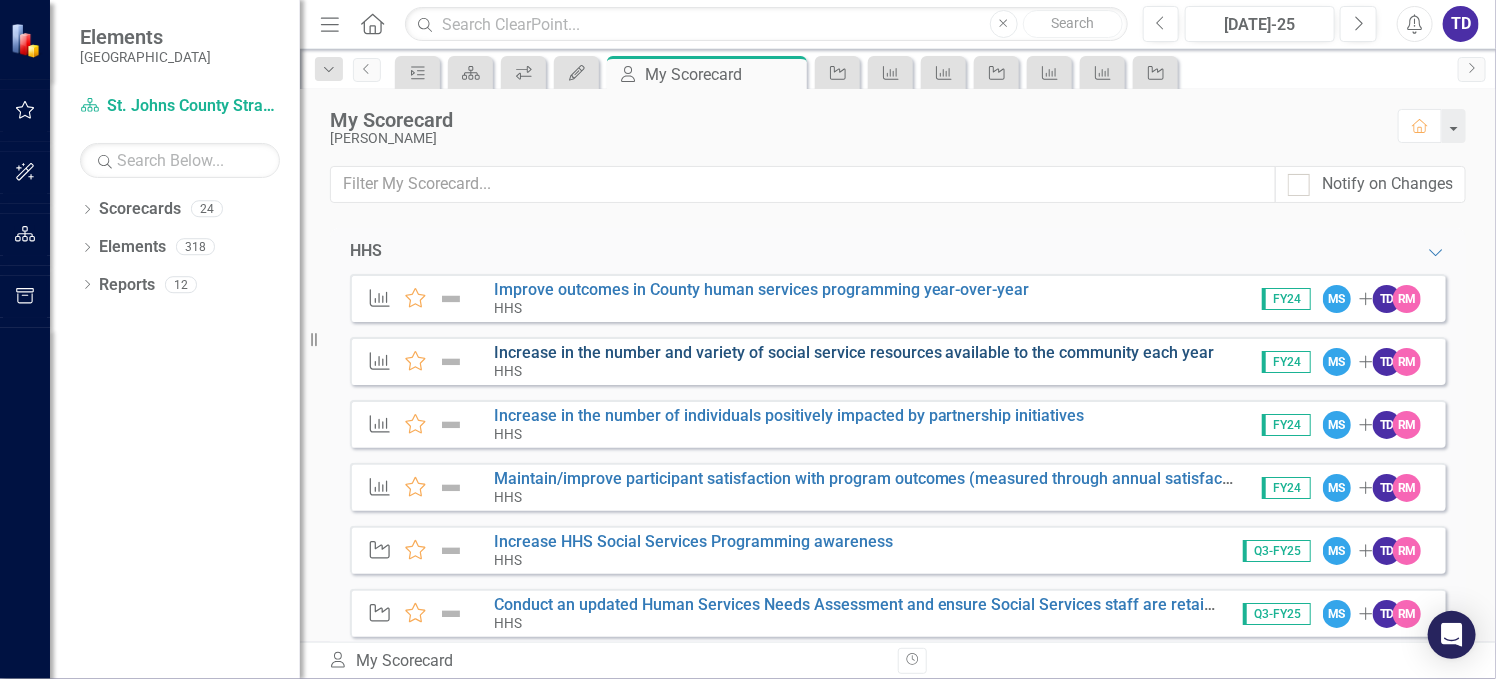 click on "Increase in the number and variety of social service resources available to the community each year" at bounding box center (854, 352) 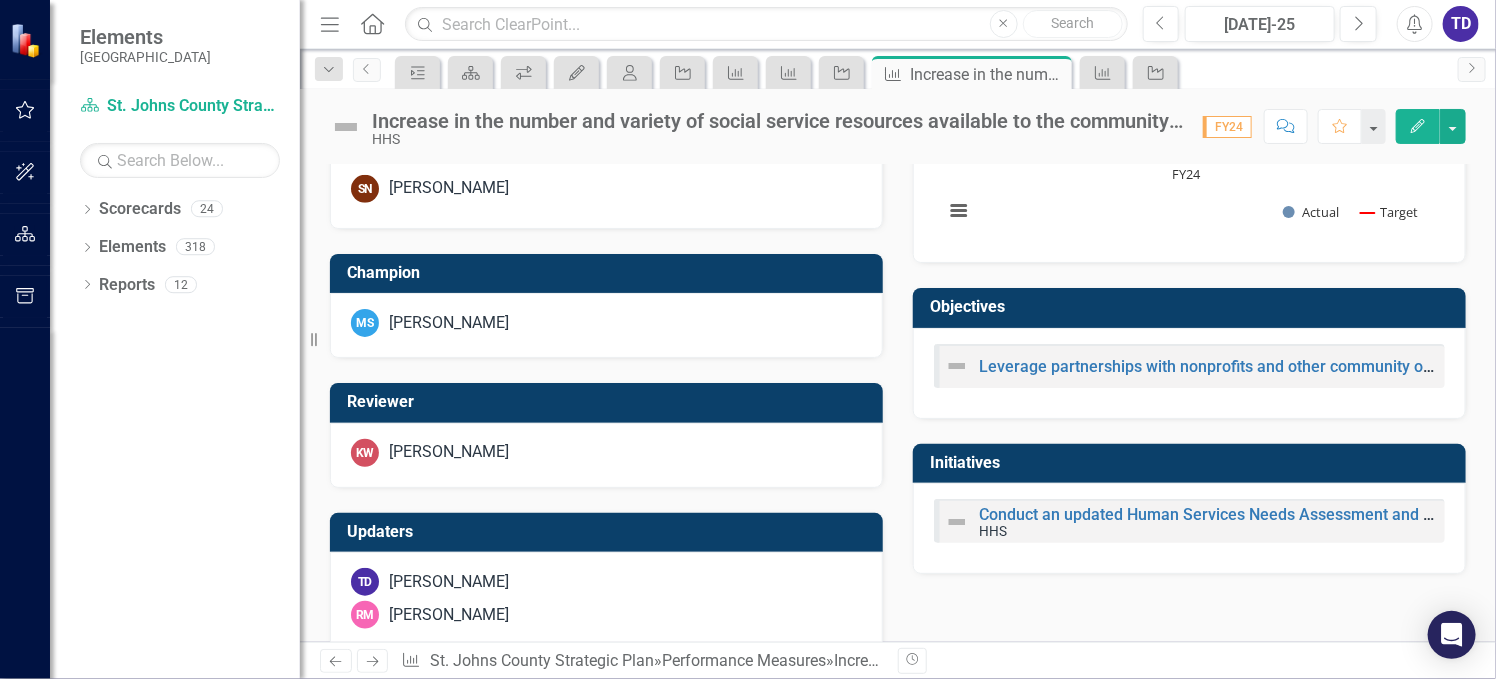 scroll, scrollTop: 756, scrollLeft: 0, axis: vertical 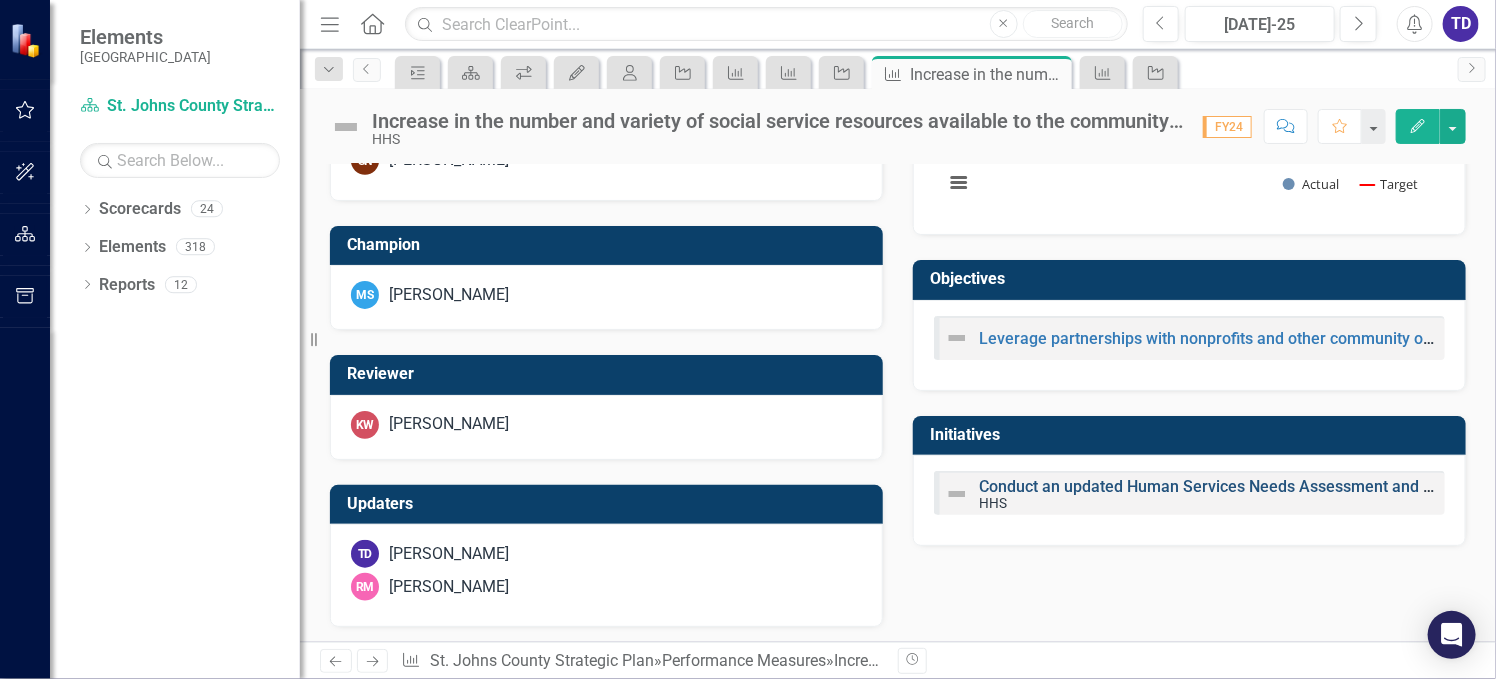 click on "Conduct an updated Human Services Needs Assessment and ensure Social Services staff are retained" at bounding box center [1348, 486] 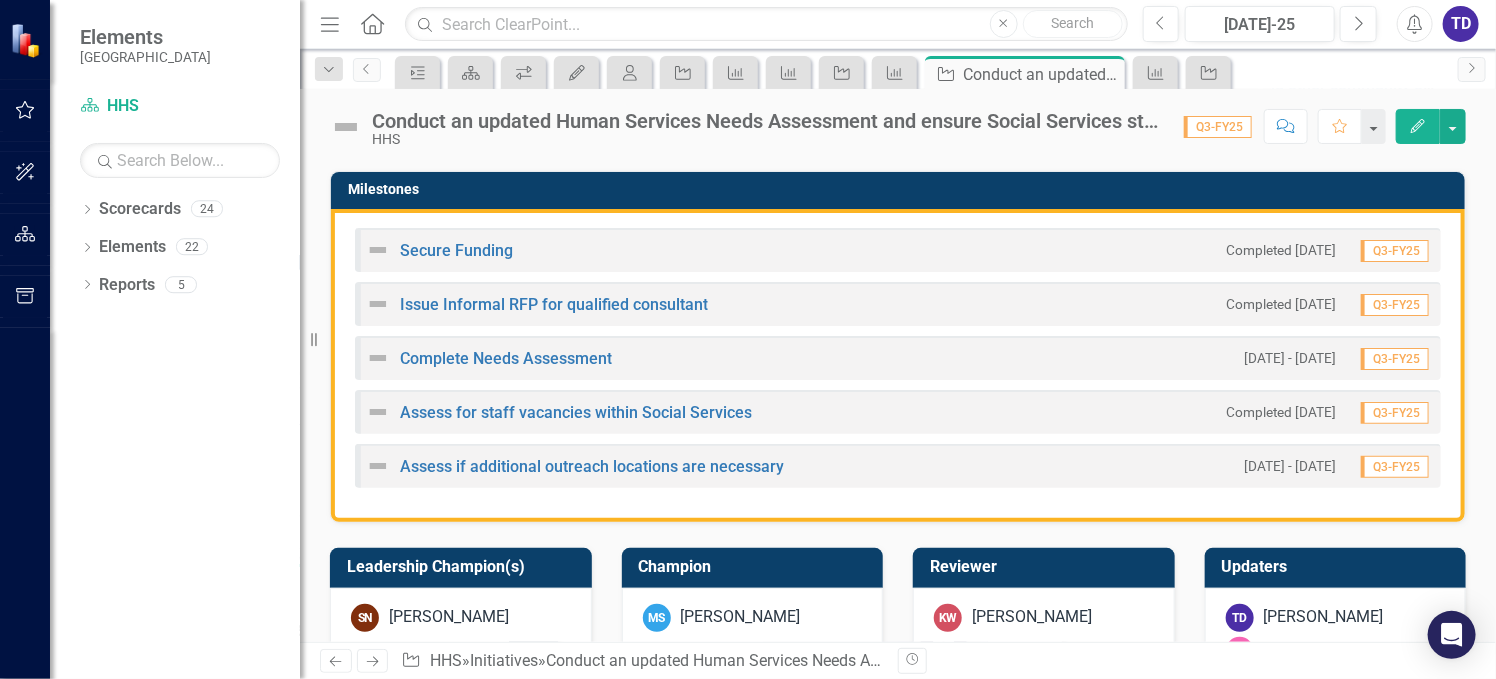 scroll, scrollTop: 533, scrollLeft: 0, axis: vertical 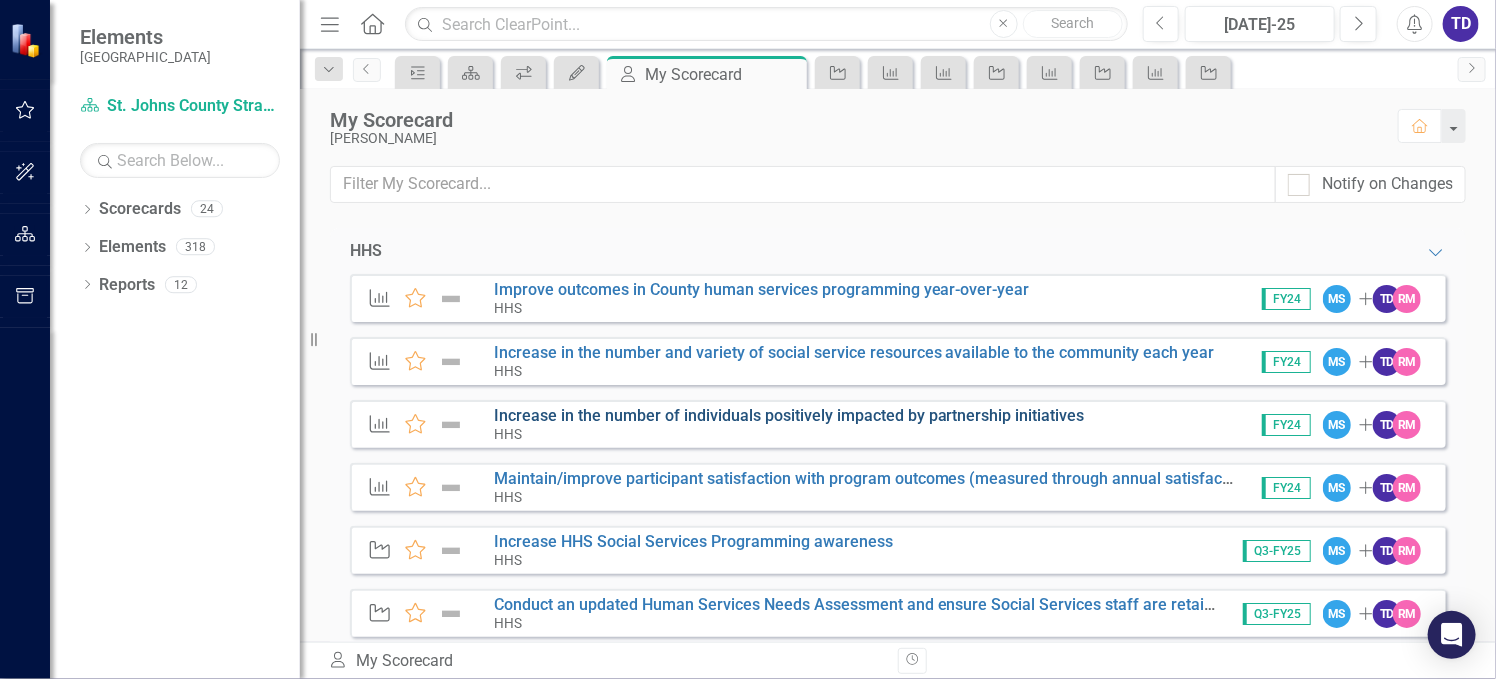 click on "Increase in the number of individuals positively impacted by partnership initiatives" at bounding box center (789, 415) 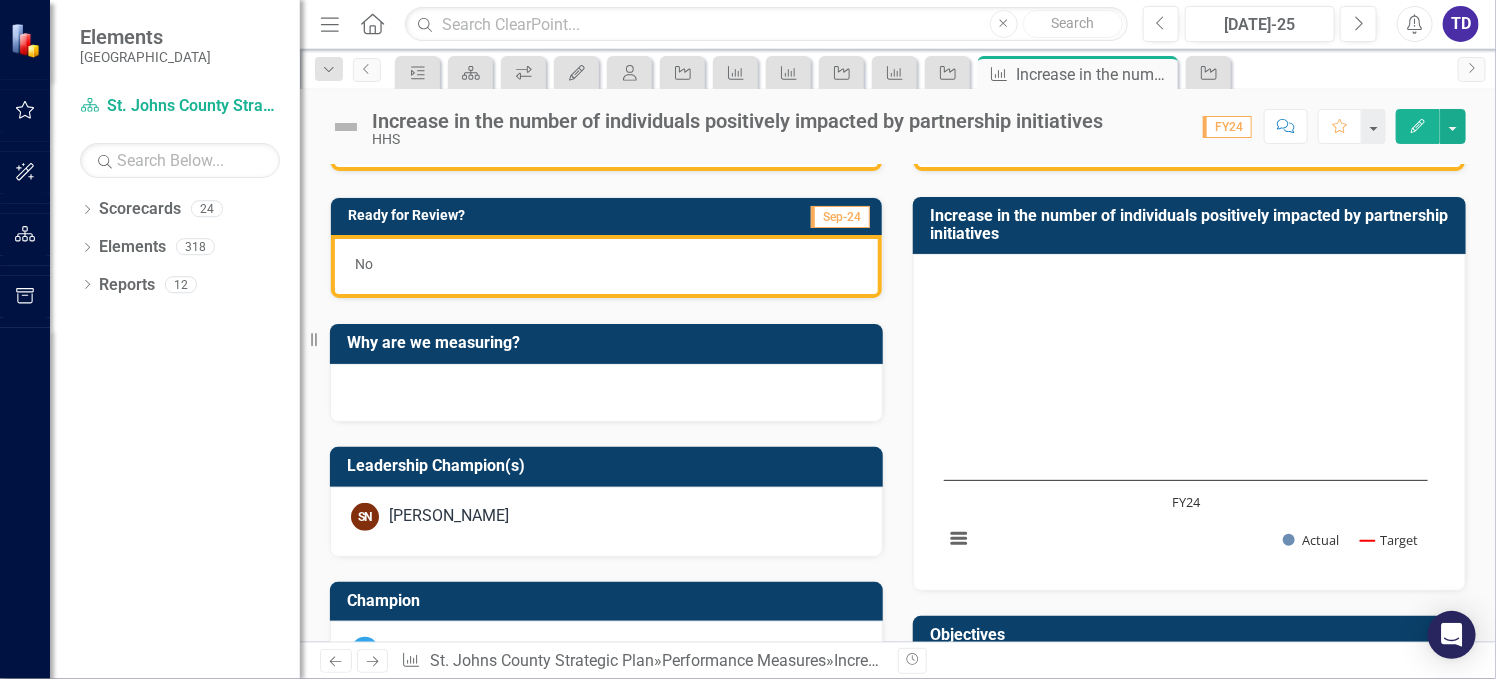 scroll, scrollTop: 756, scrollLeft: 0, axis: vertical 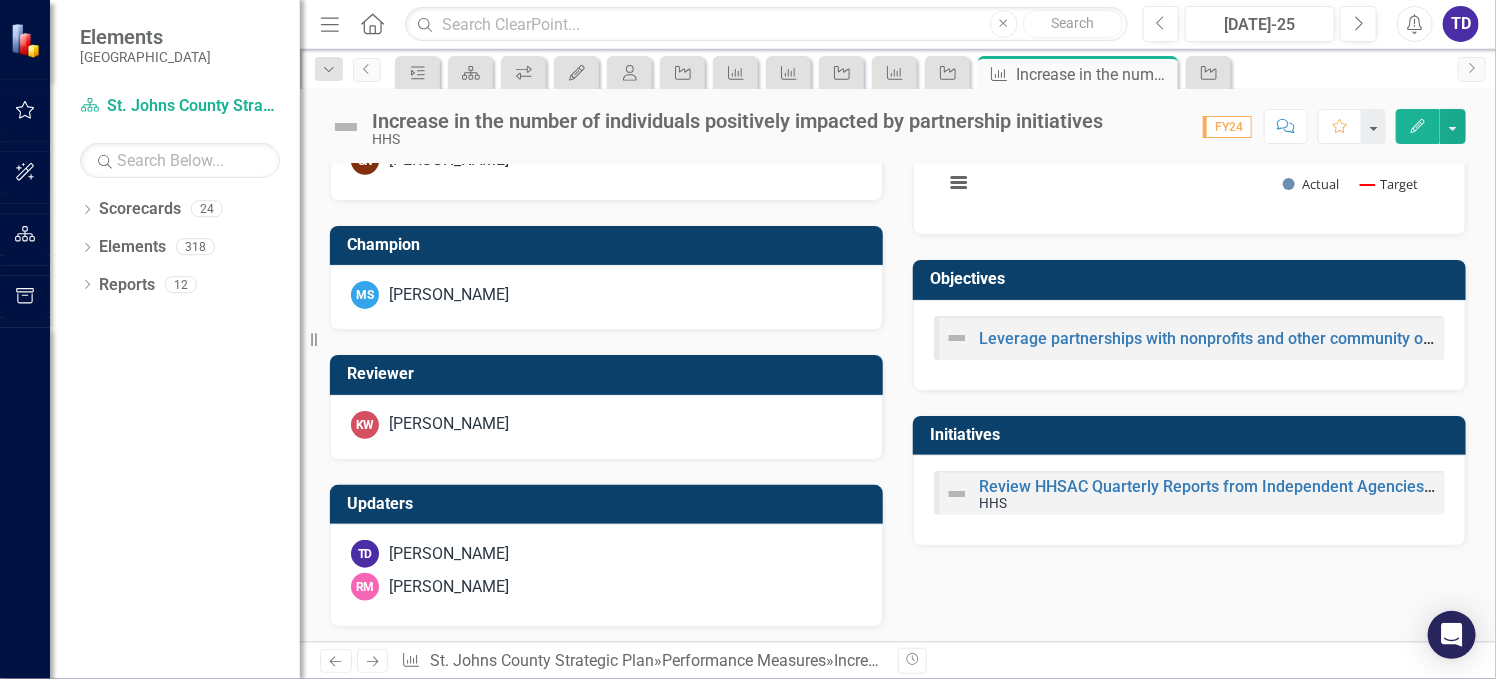 click on "HHS" at bounding box center [993, 503] 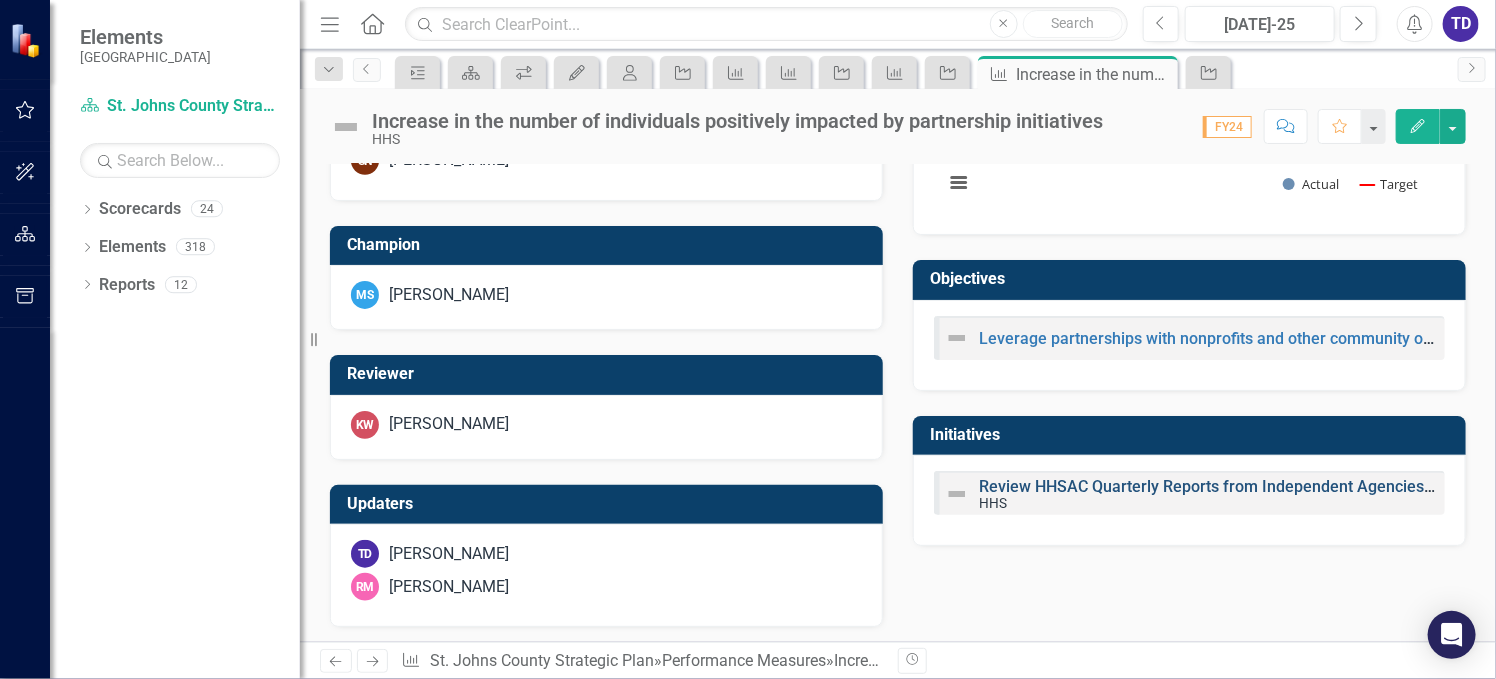 click on "Review HHSAC Quarterly Reports from Independent Agencies funded by General Fund and reduce resident reliance on government benefits/programming" at bounding box center (1534, 486) 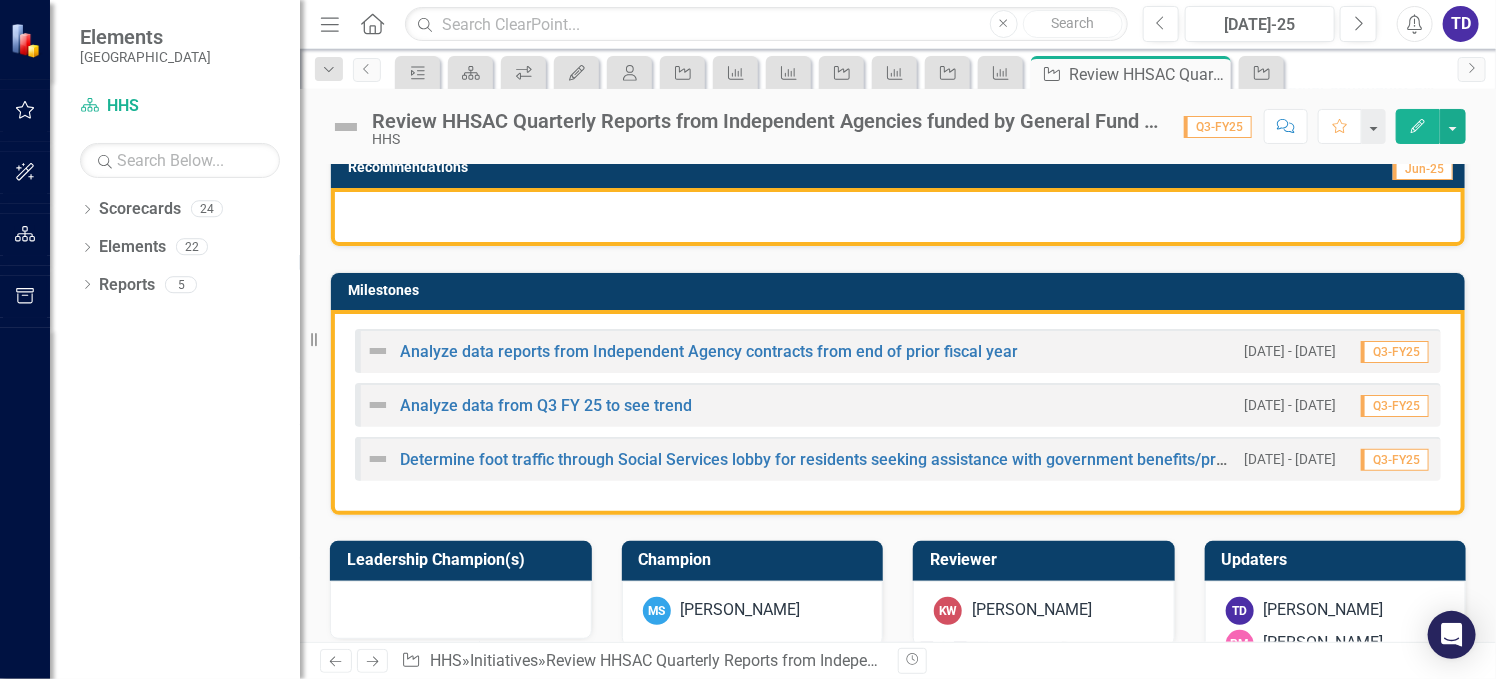 scroll, scrollTop: 533, scrollLeft: 0, axis: vertical 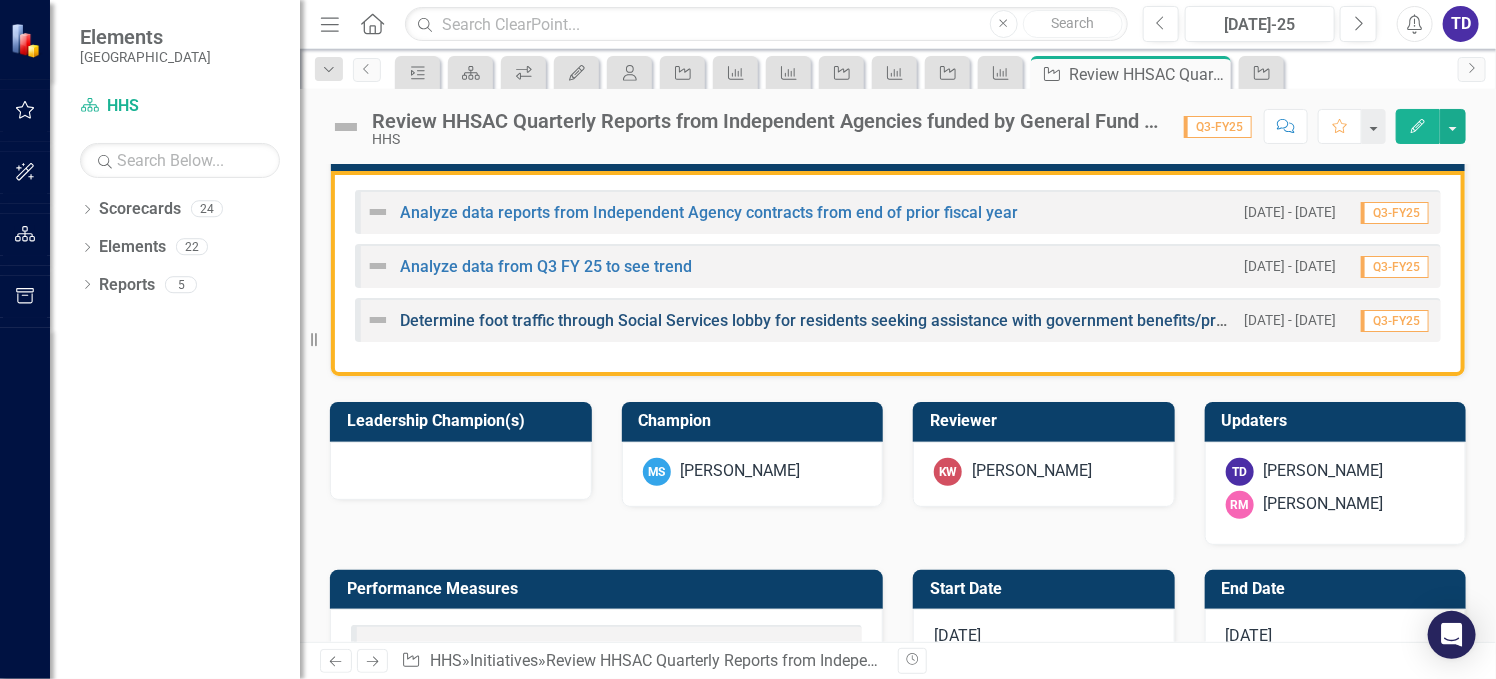 click on "Determine foot traffic through Social Services lobby for residents seeking assistance with government benefits/programming annually" at bounding box center (882, 320) 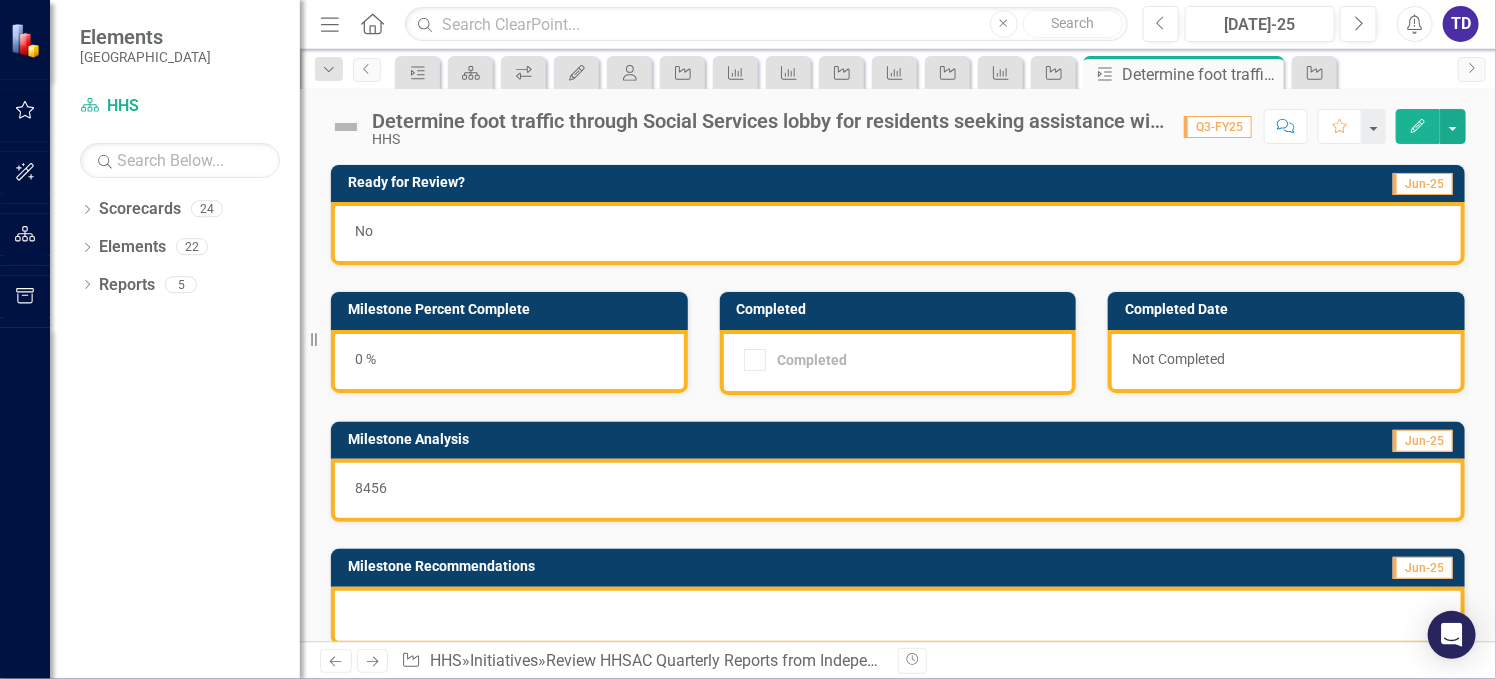 drag, startPoint x: 434, startPoint y: 489, endPoint x: 358, endPoint y: 488, distance: 76.00658 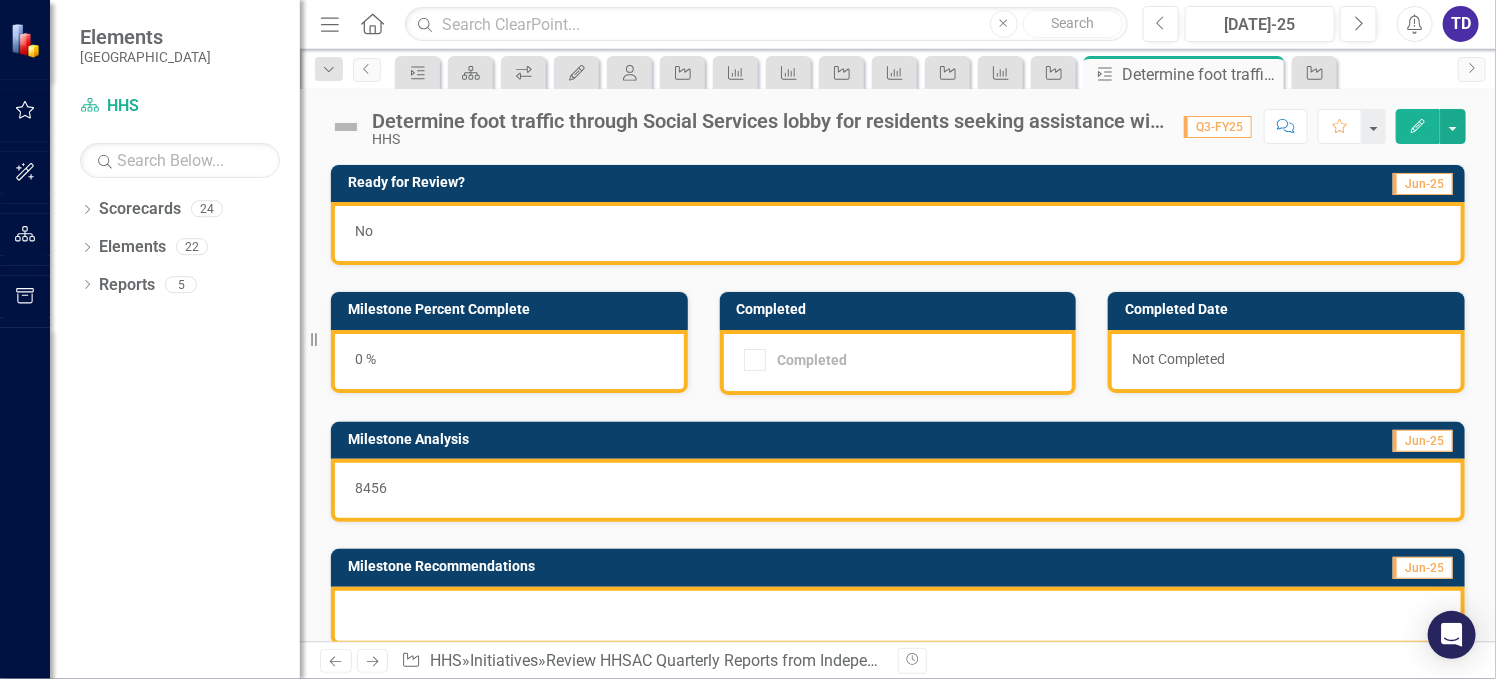 click 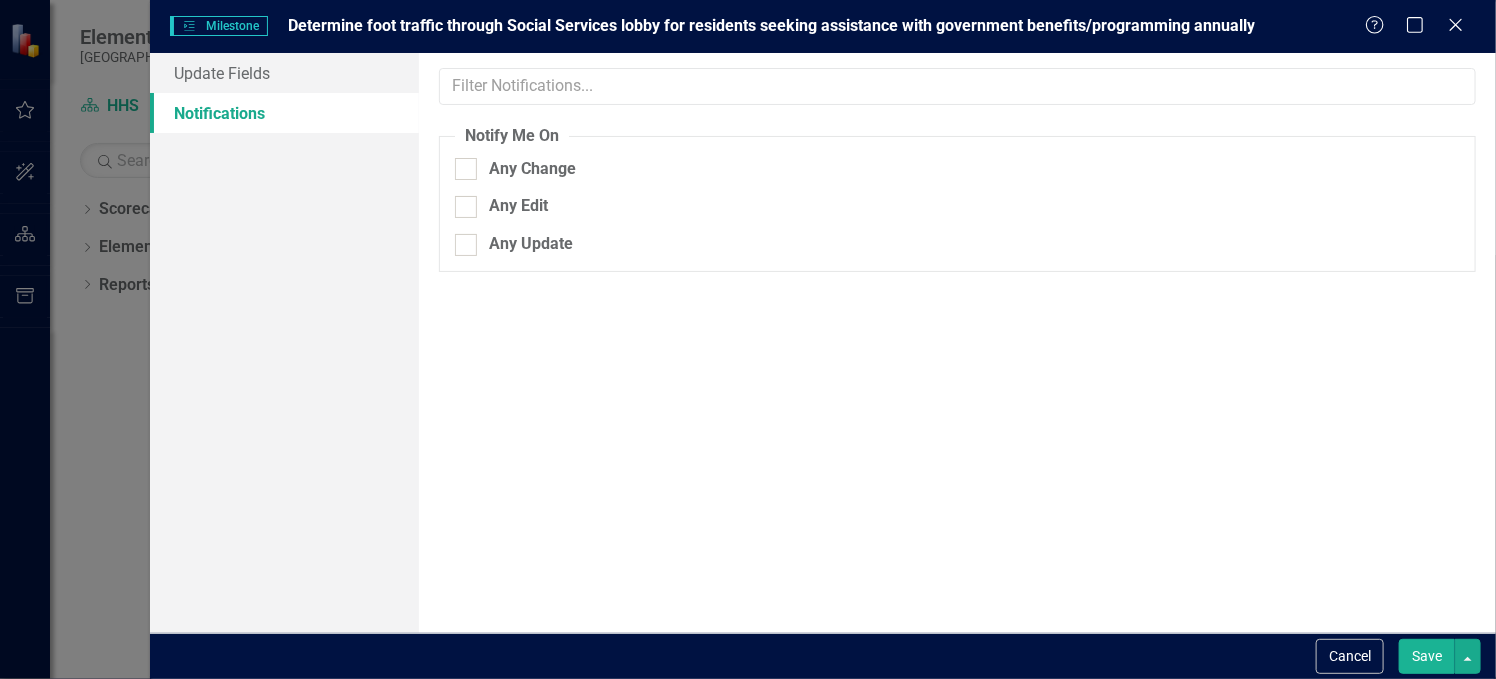 scroll, scrollTop: 0, scrollLeft: 0, axis: both 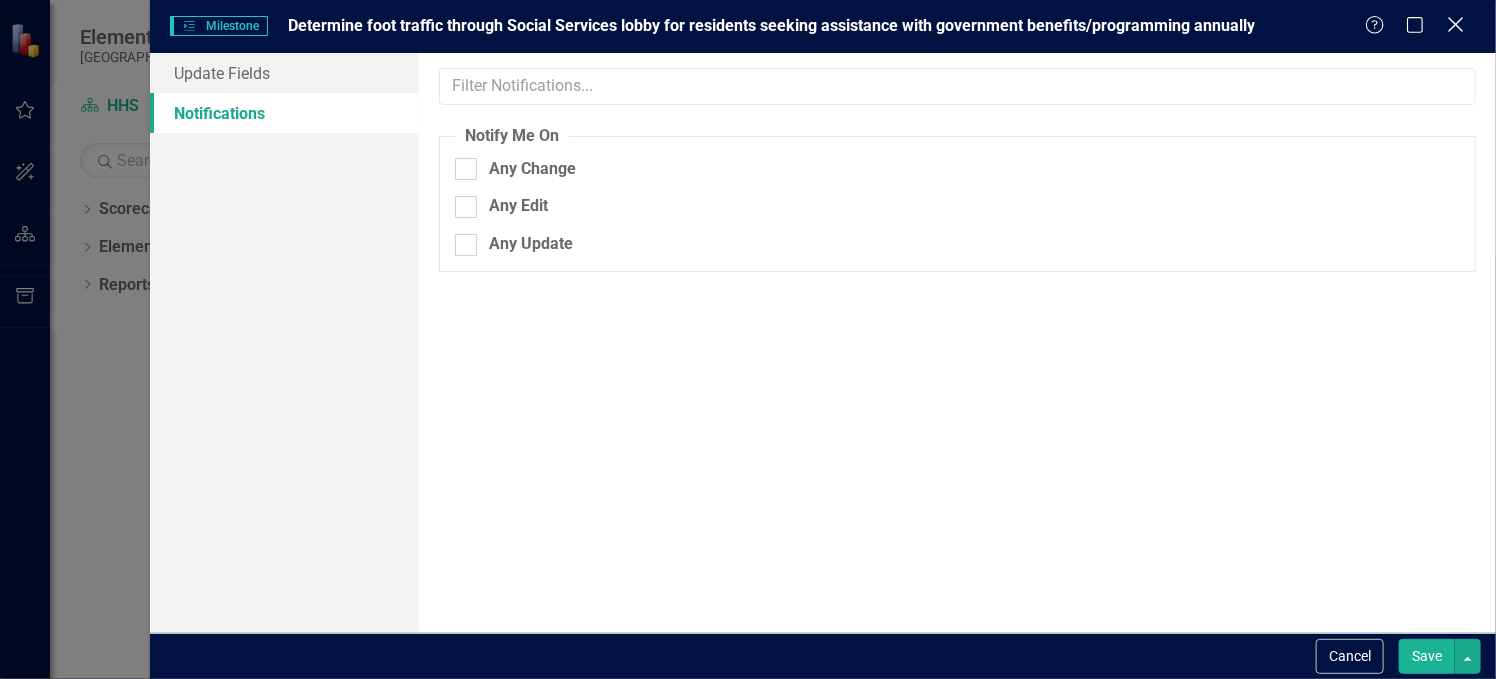 click on "Close" 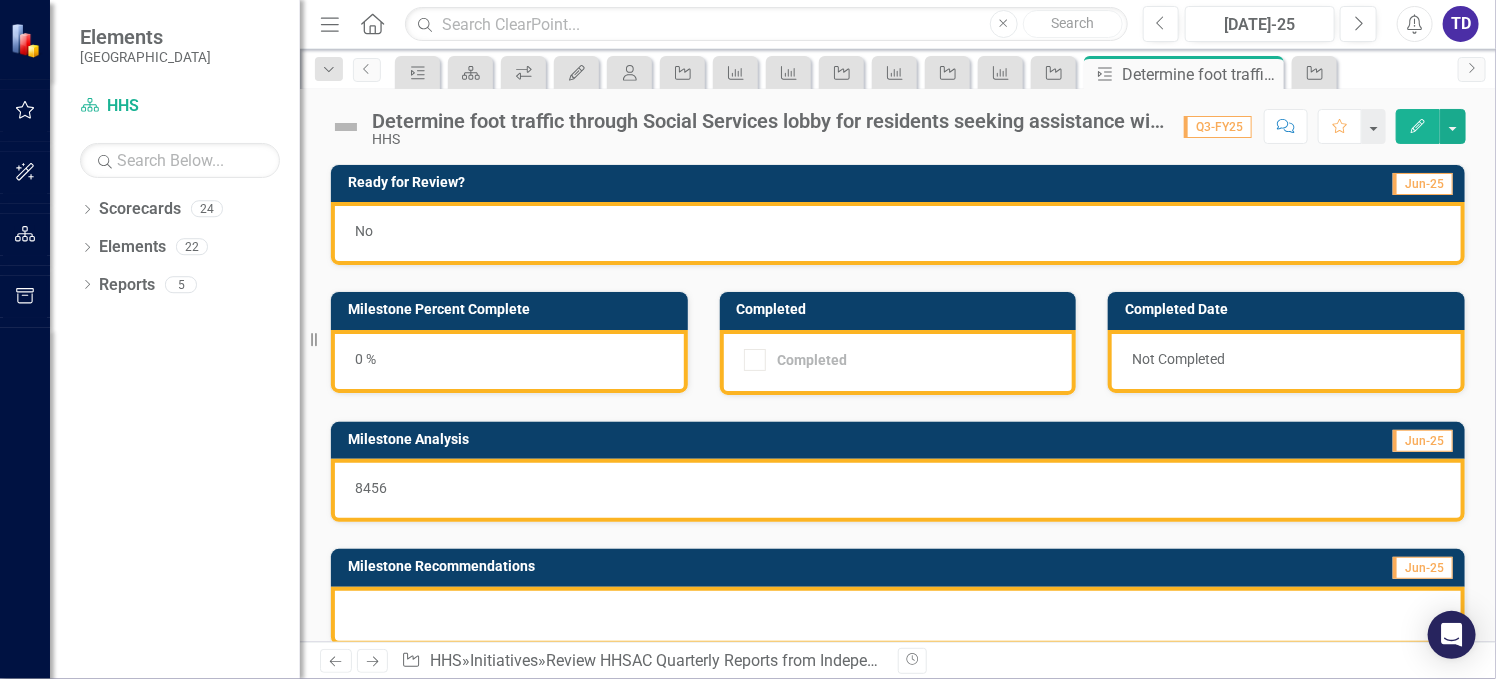 drag, startPoint x: 406, startPoint y: 491, endPoint x: 334, endPoint y: 479, distance: 72.99315 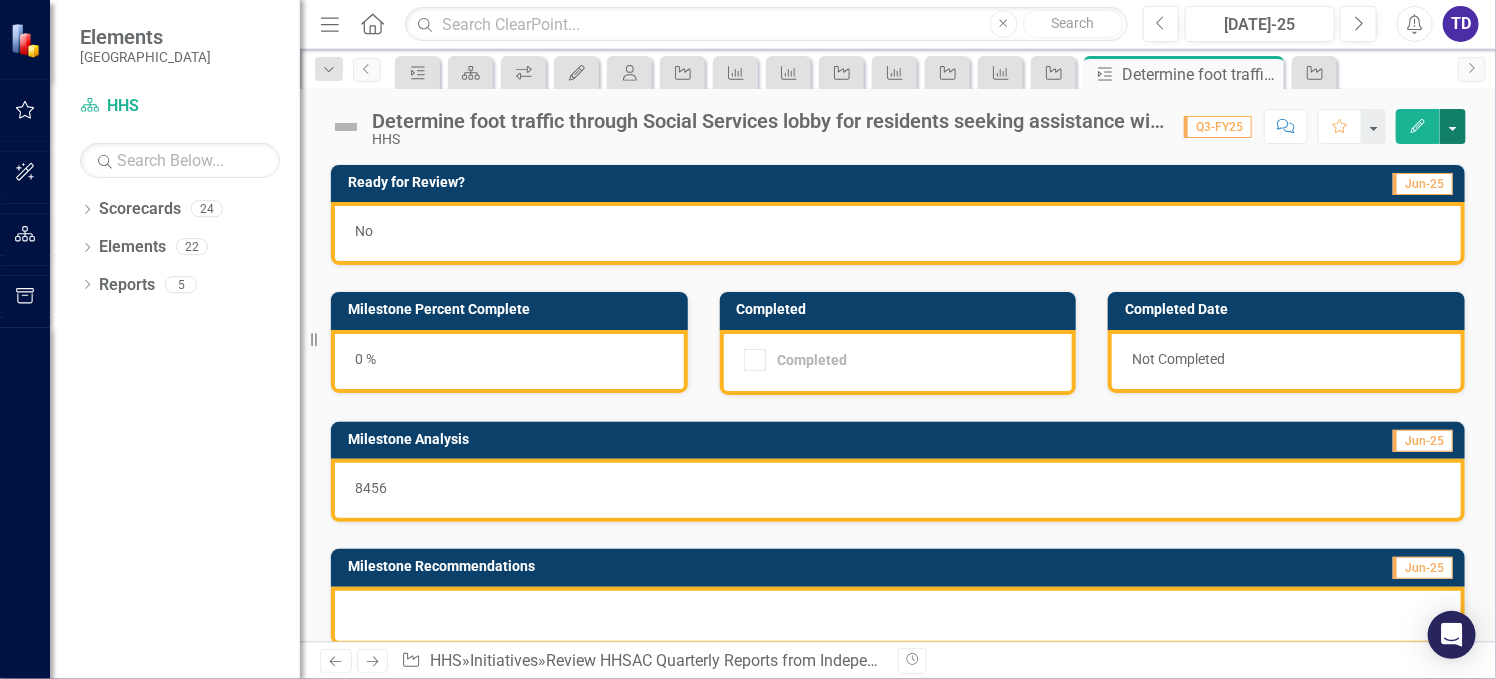 click at bounding box center (1453, 126) 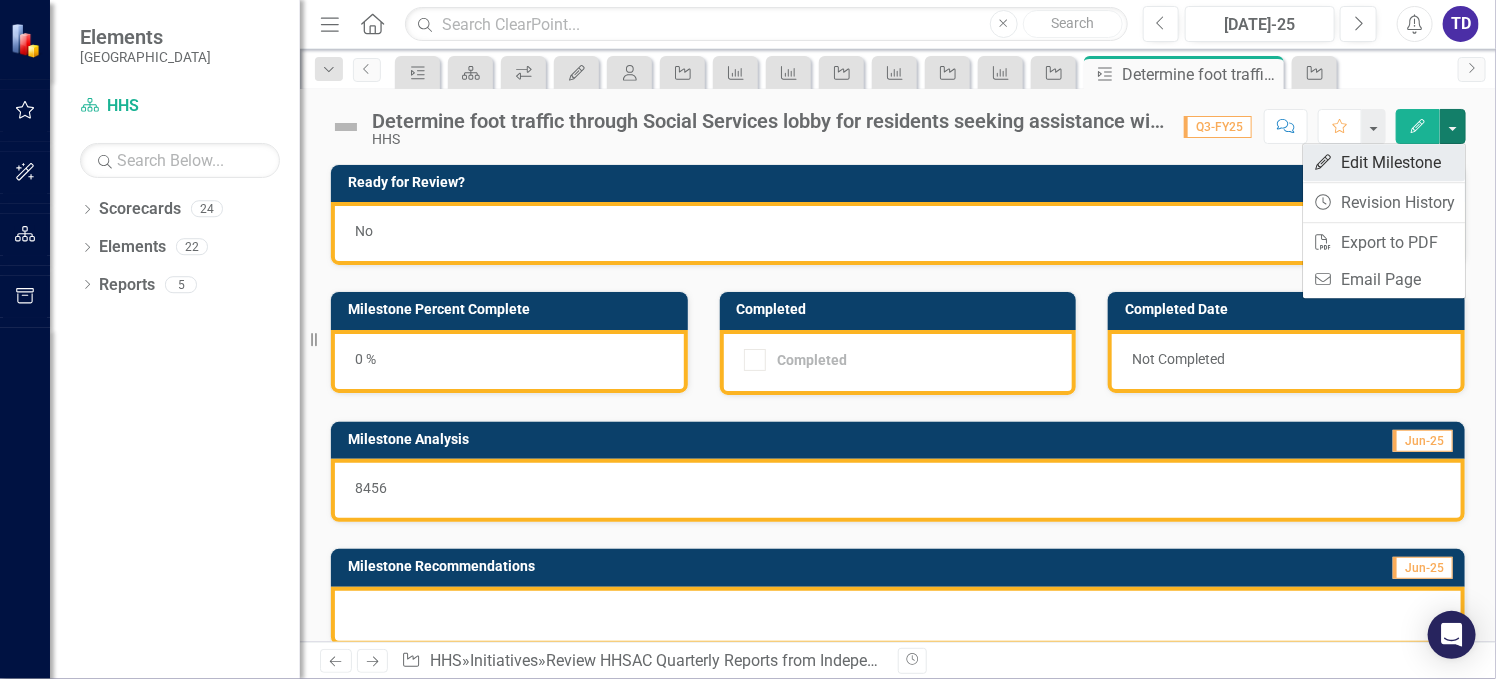click on "Edit Edit Milestone" at bounding box center (1384, 162) 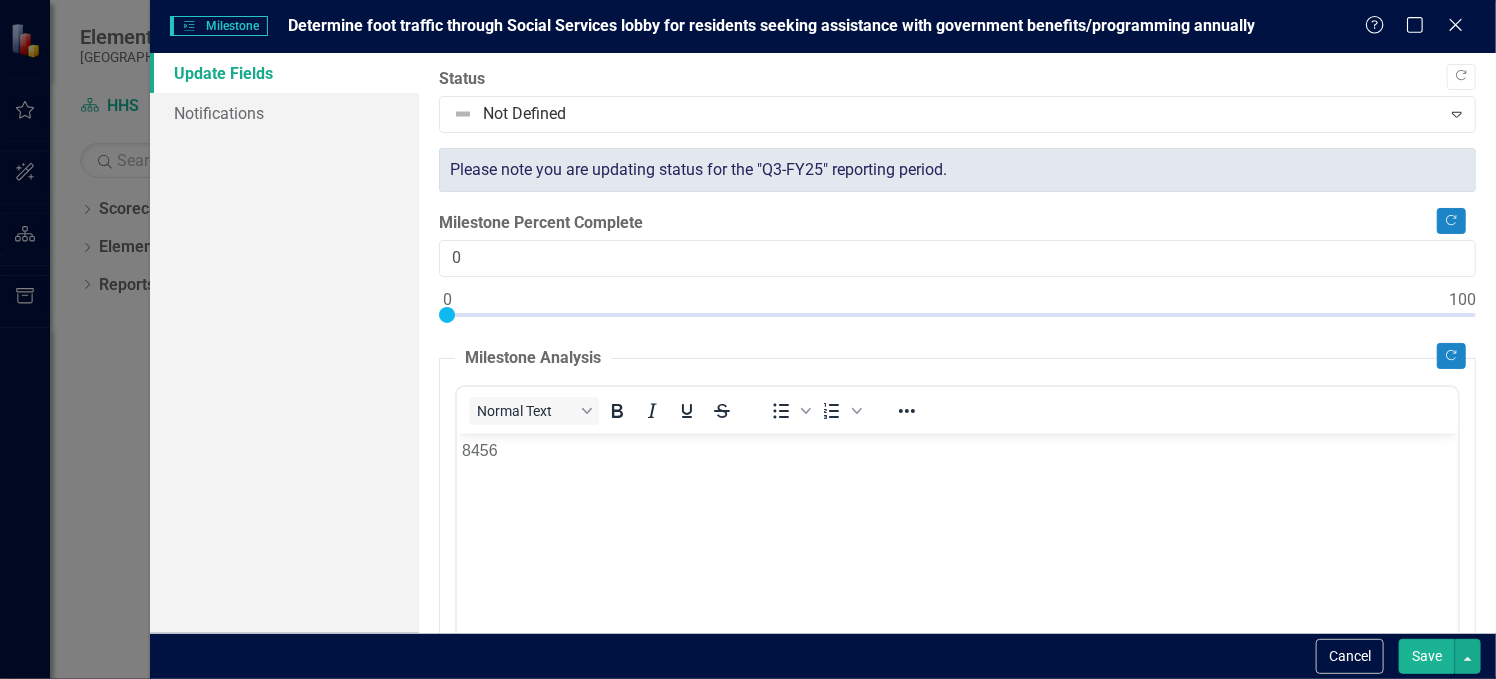 scroll, scrollTop: 0, scrollLeft: 0, axis: both 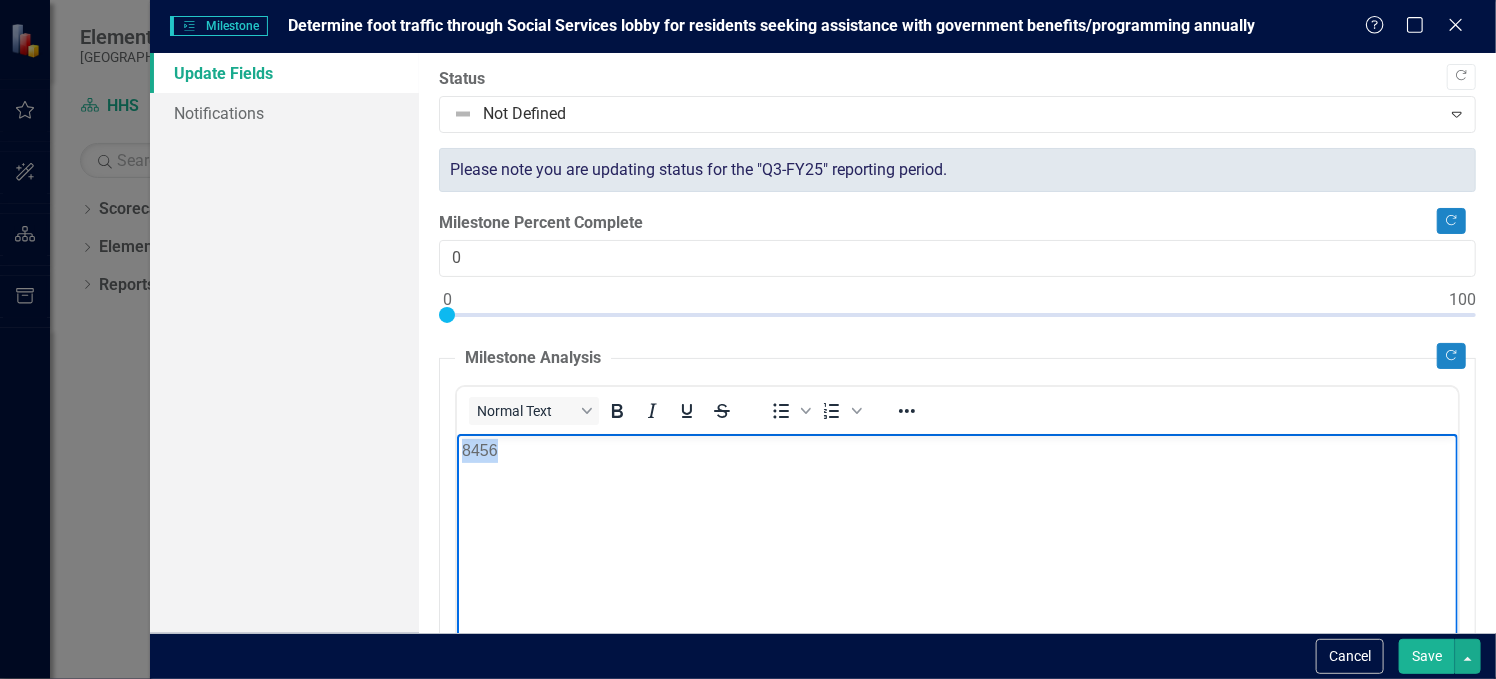 drag, startPoint x: 508, startPoint y: 450, endPoint x: 903, endPoint y: 878, distance: 582.4165 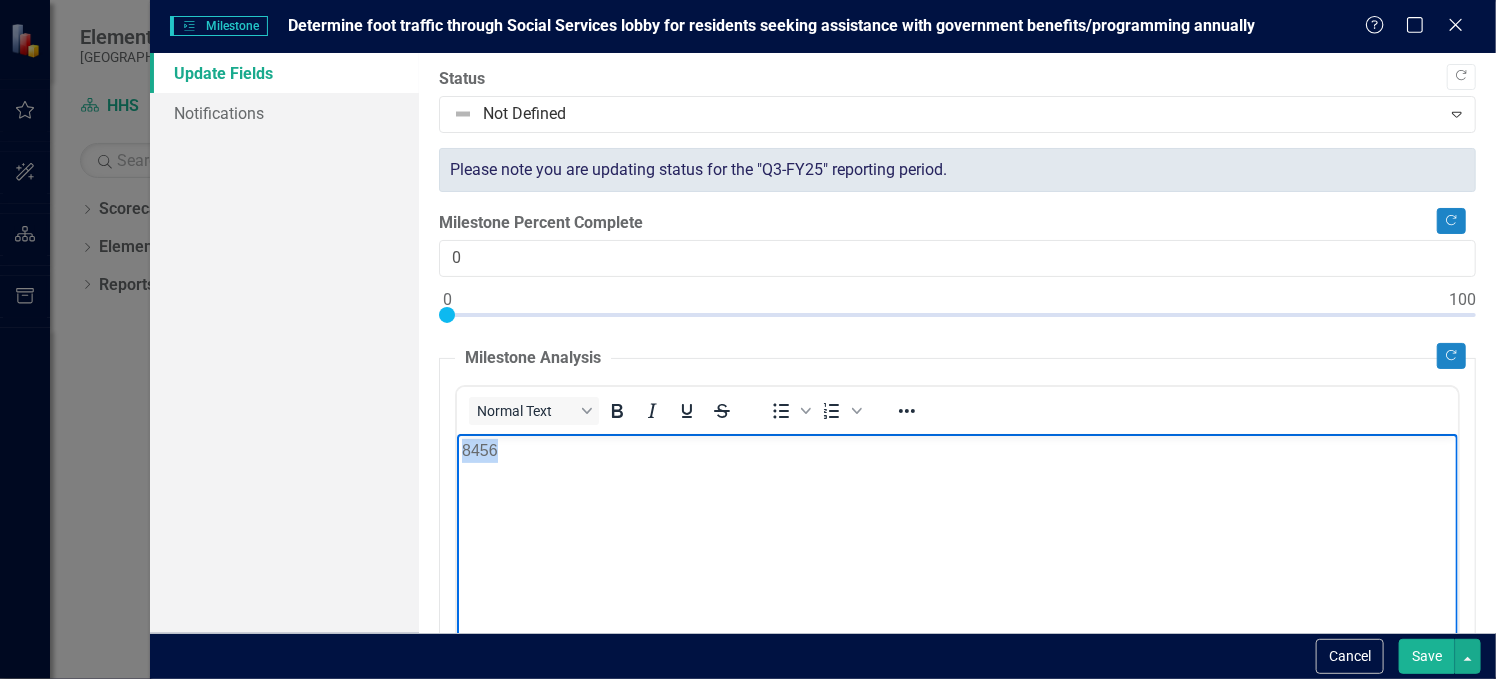 click on "8456" at bounding box center (956, 583) 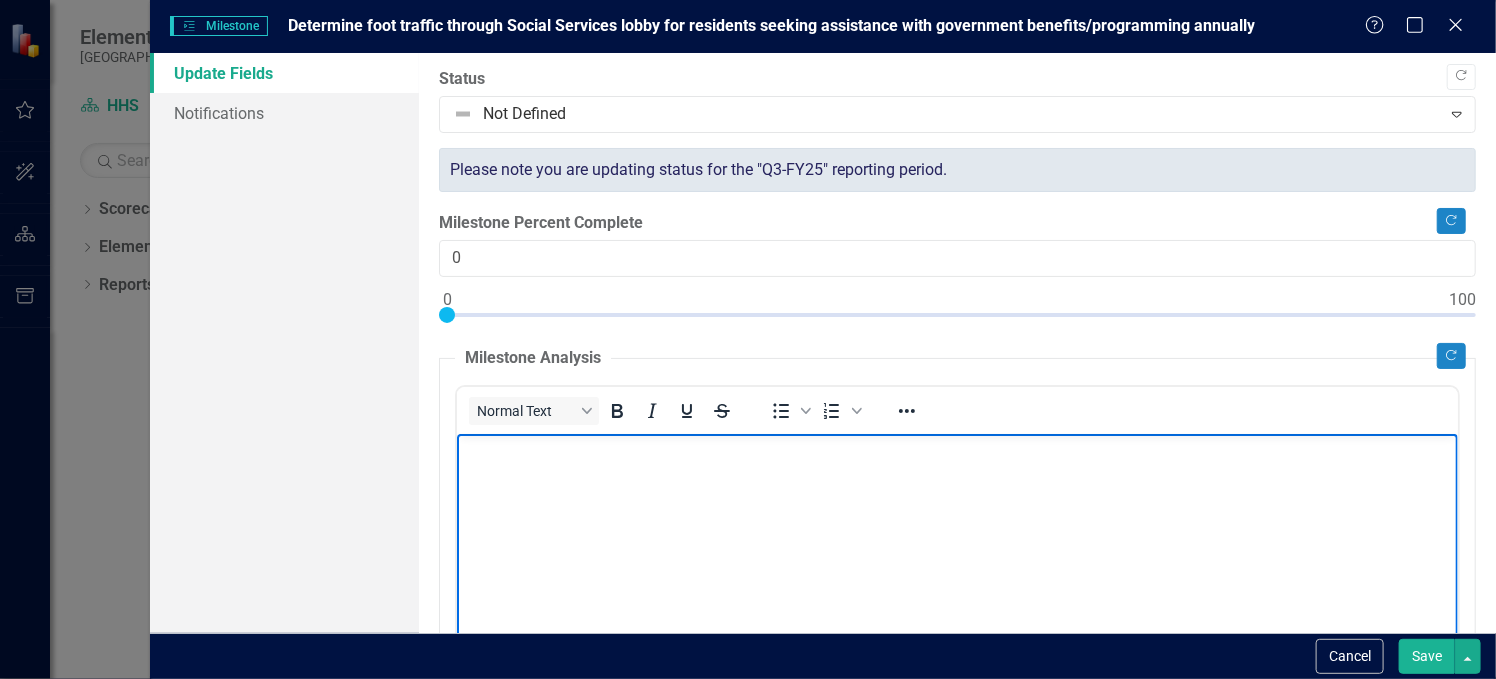type 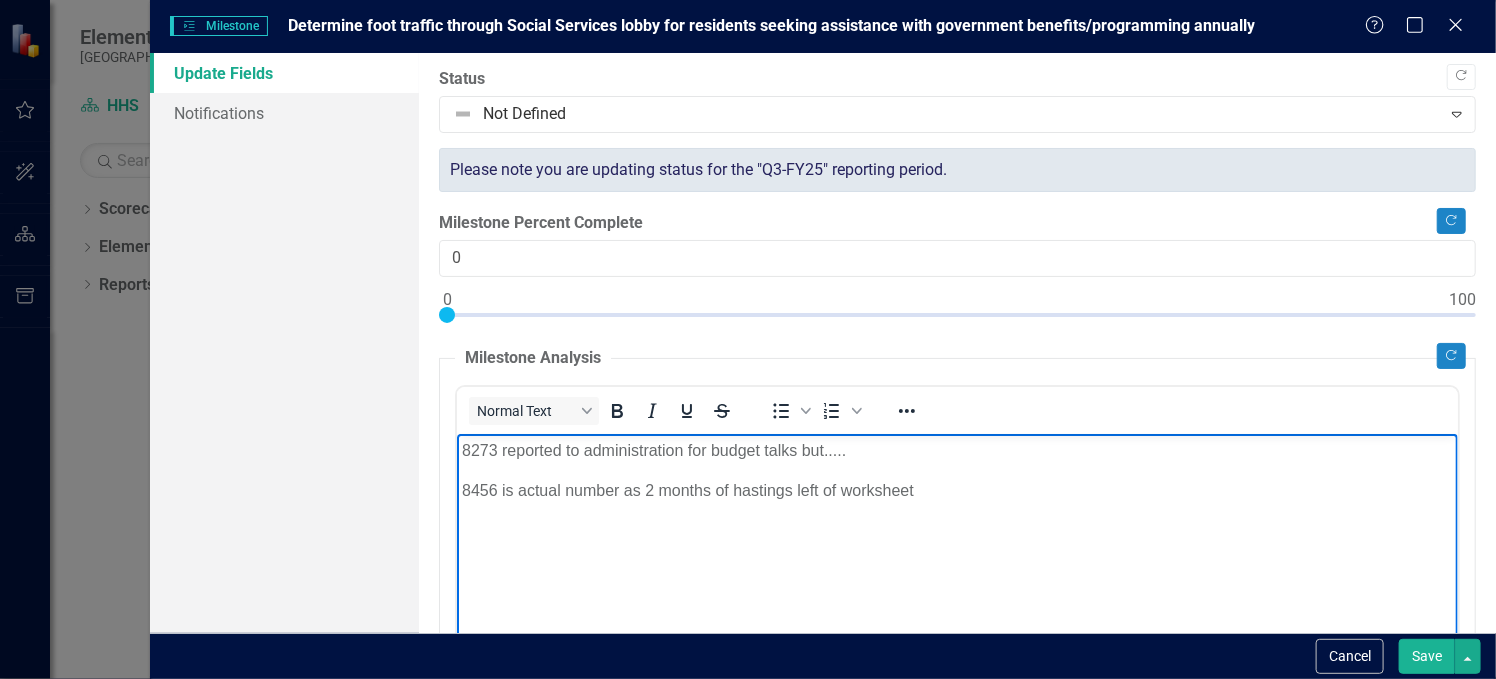 drag, startPoint x: 471, startPoint y: 448, endPoint x: 765, endPoint y: 490, distance: 296.98486 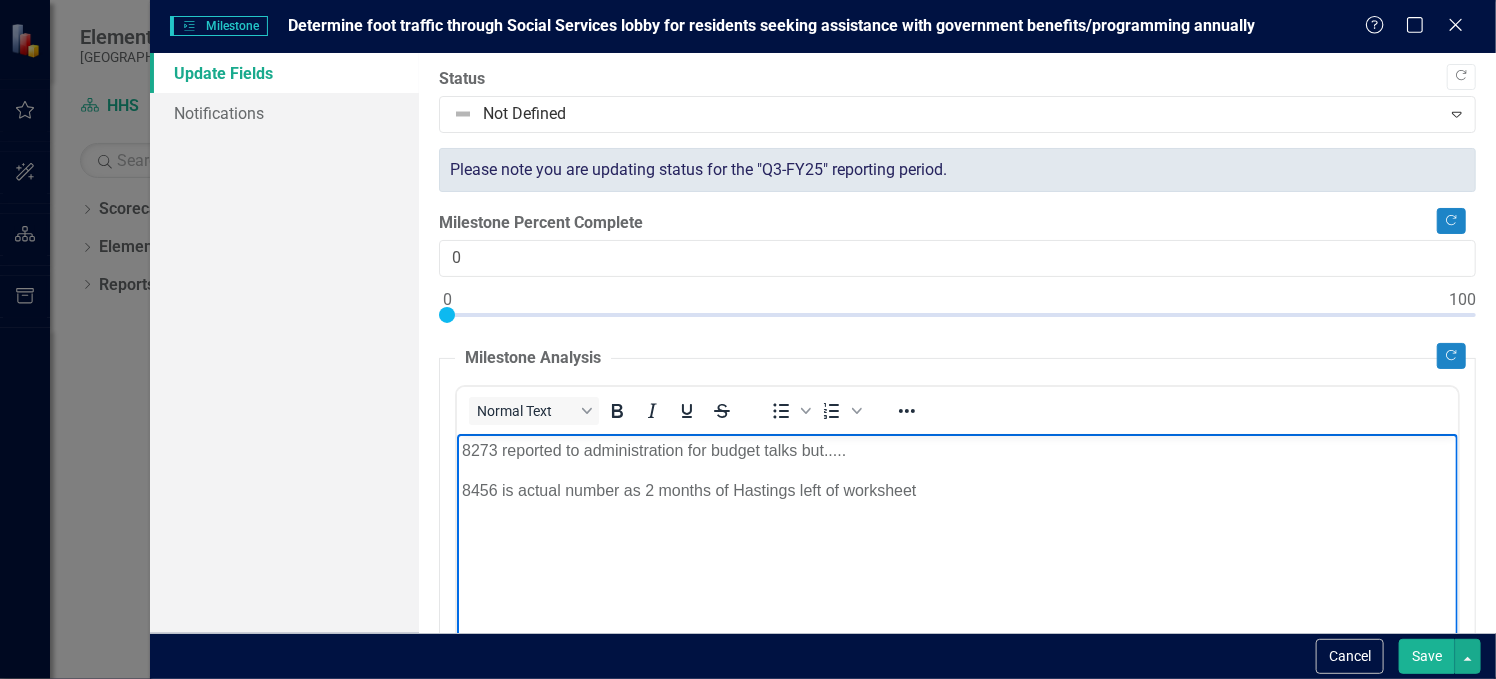 click on "Save" at bounding box center (1427, 656) 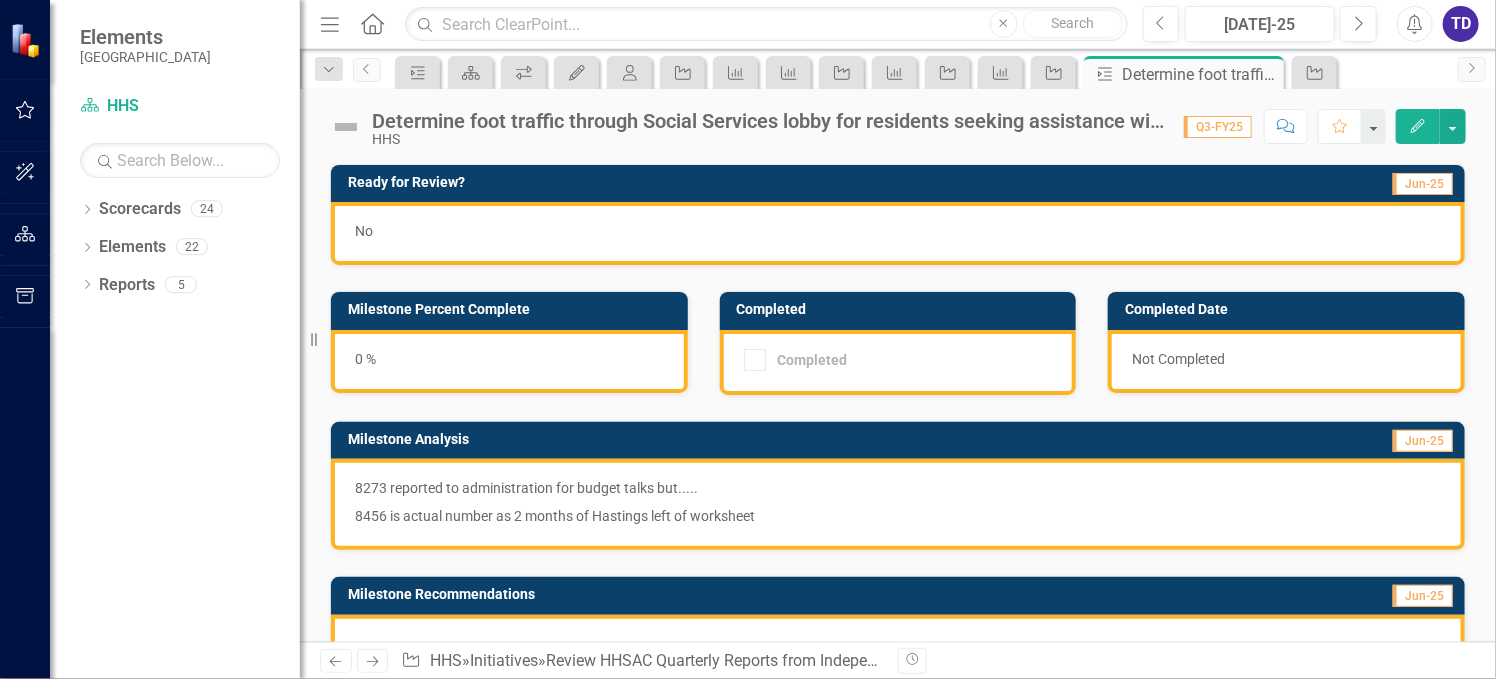 click on "8273 reported to administration for budget talks but....." at bounding box center (898, 490) 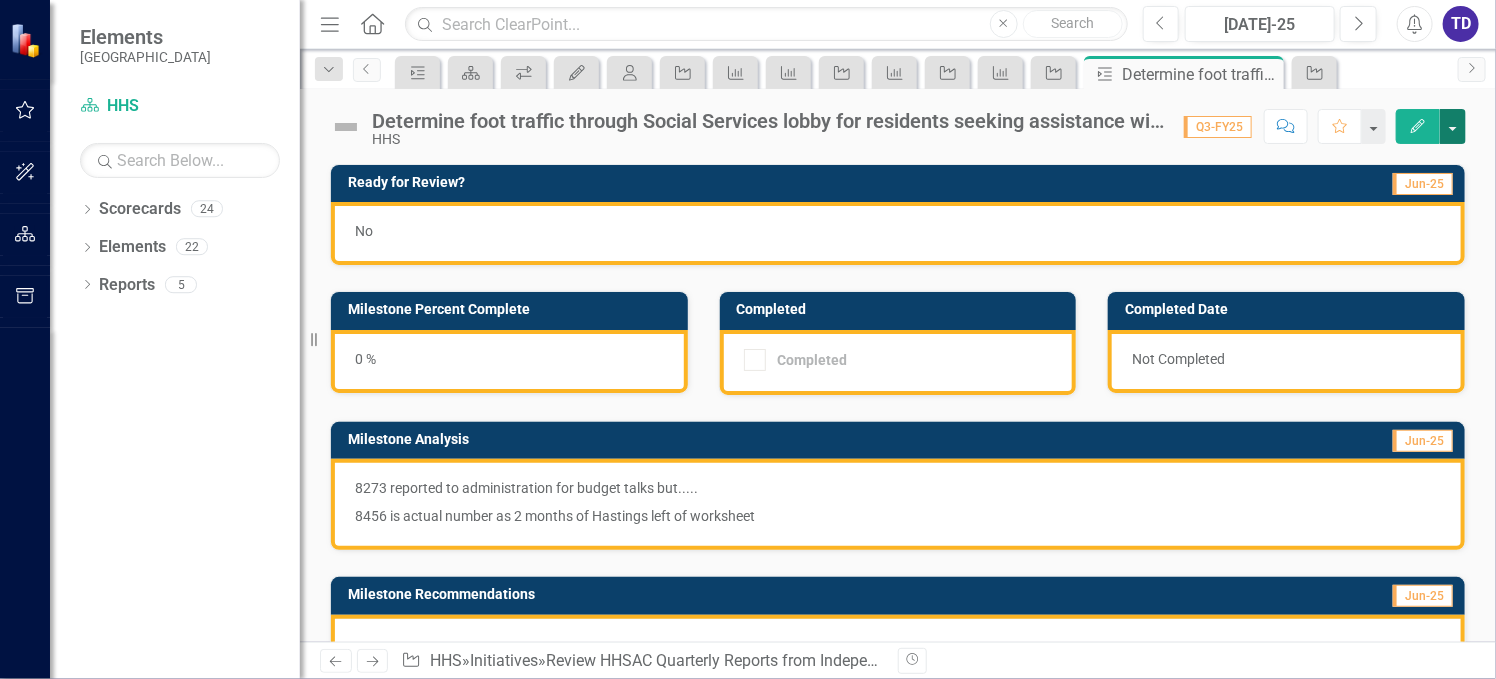 click at bounding box center [1453, 126] 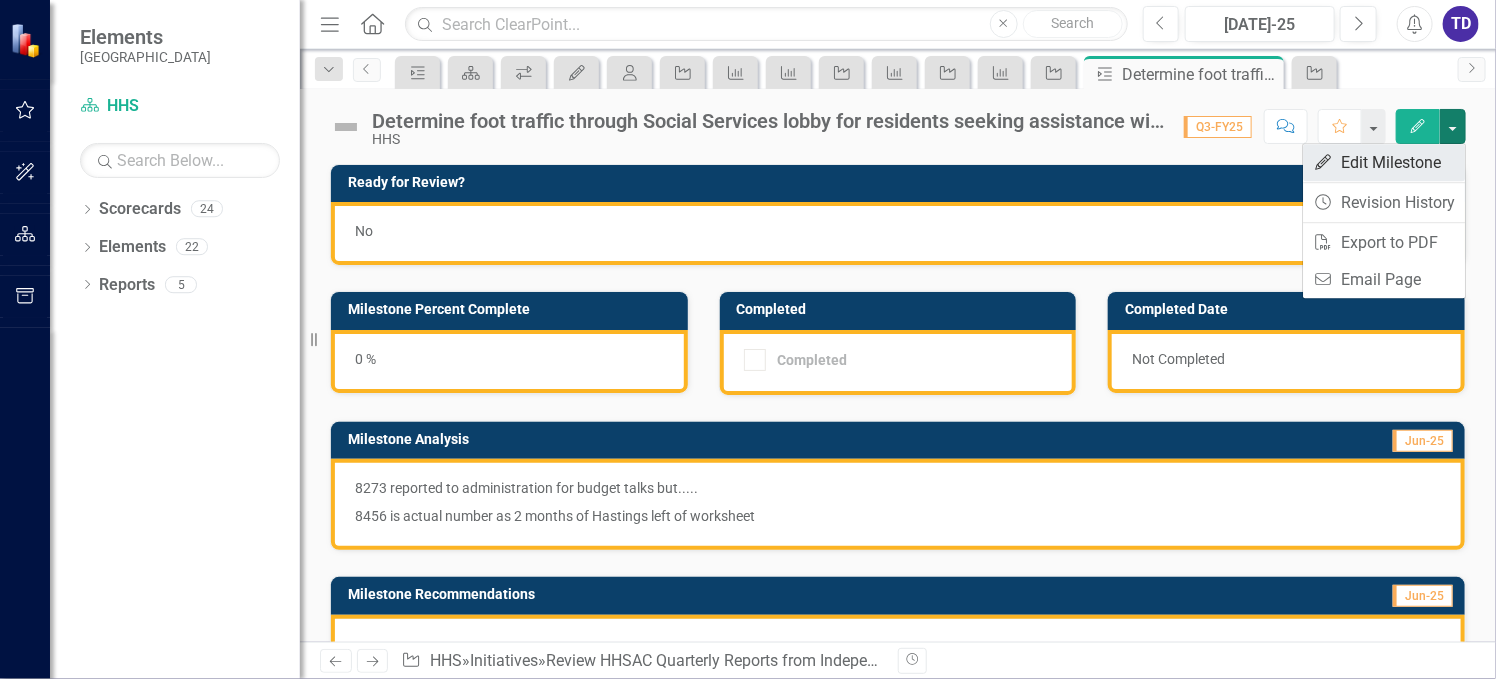 click on "Edit Edit Milestone" at bounding box center [1384, 162] 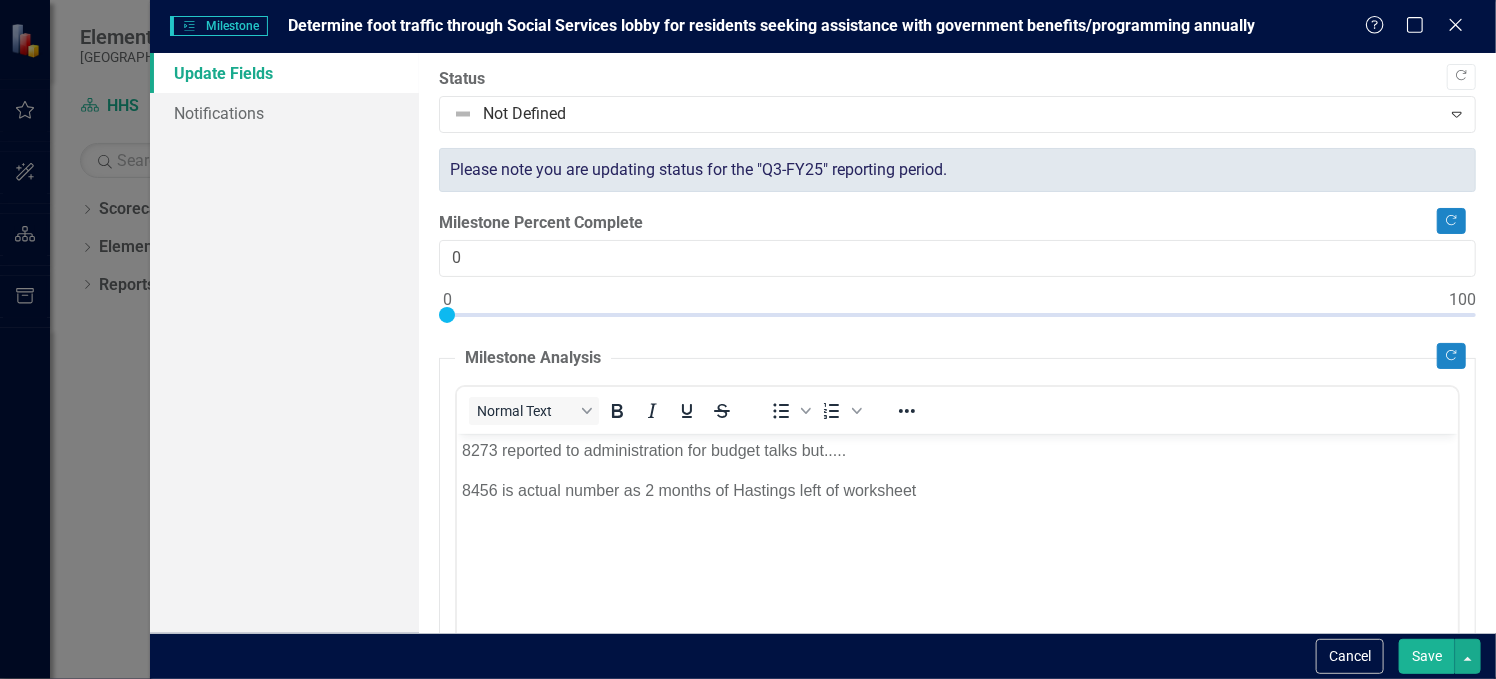 scroll, scrollTop: 0, scrollLeft: 0, axis: both 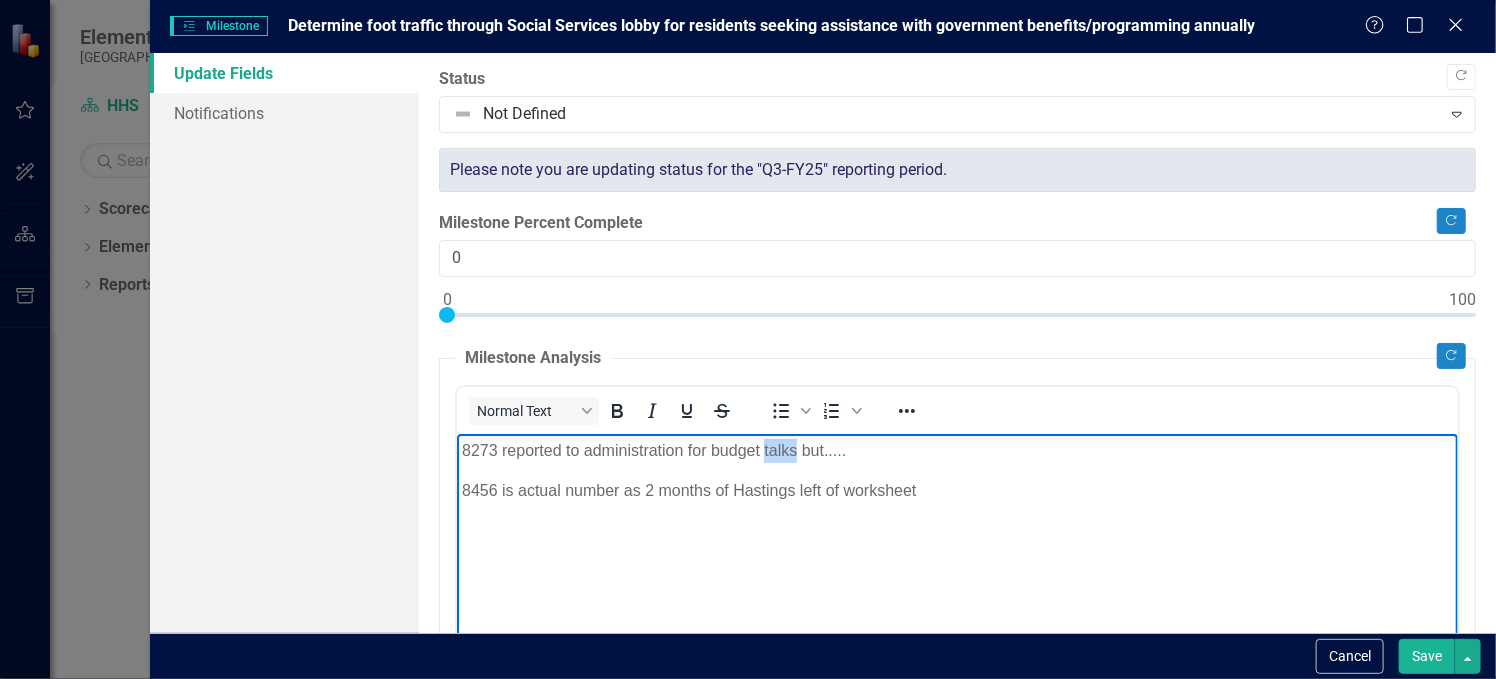 drag, startPoint x: 761, startPoint y: 450, endPoint x: 796, endPoint y: 445, distance: 35.35534 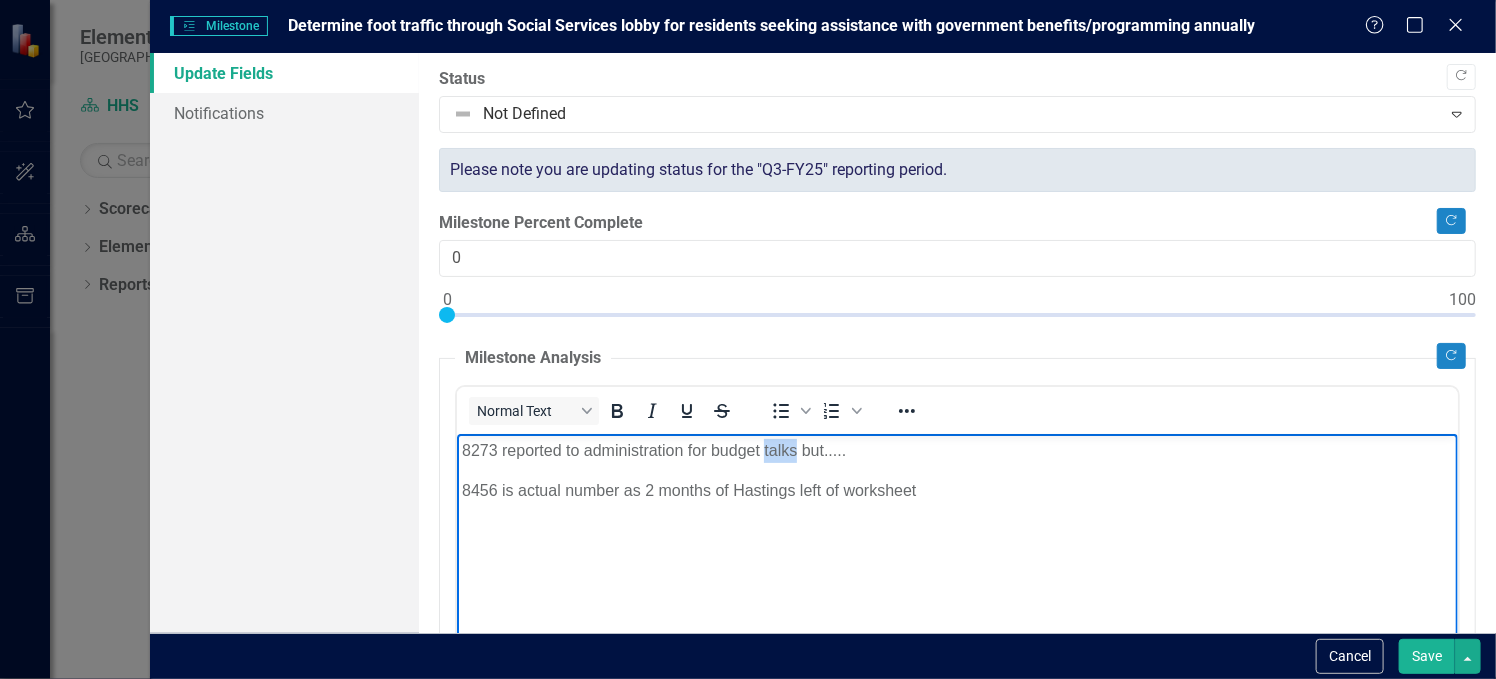 click on "8273 reported to administration for budget talks but....." at bounding box center [956, 450] 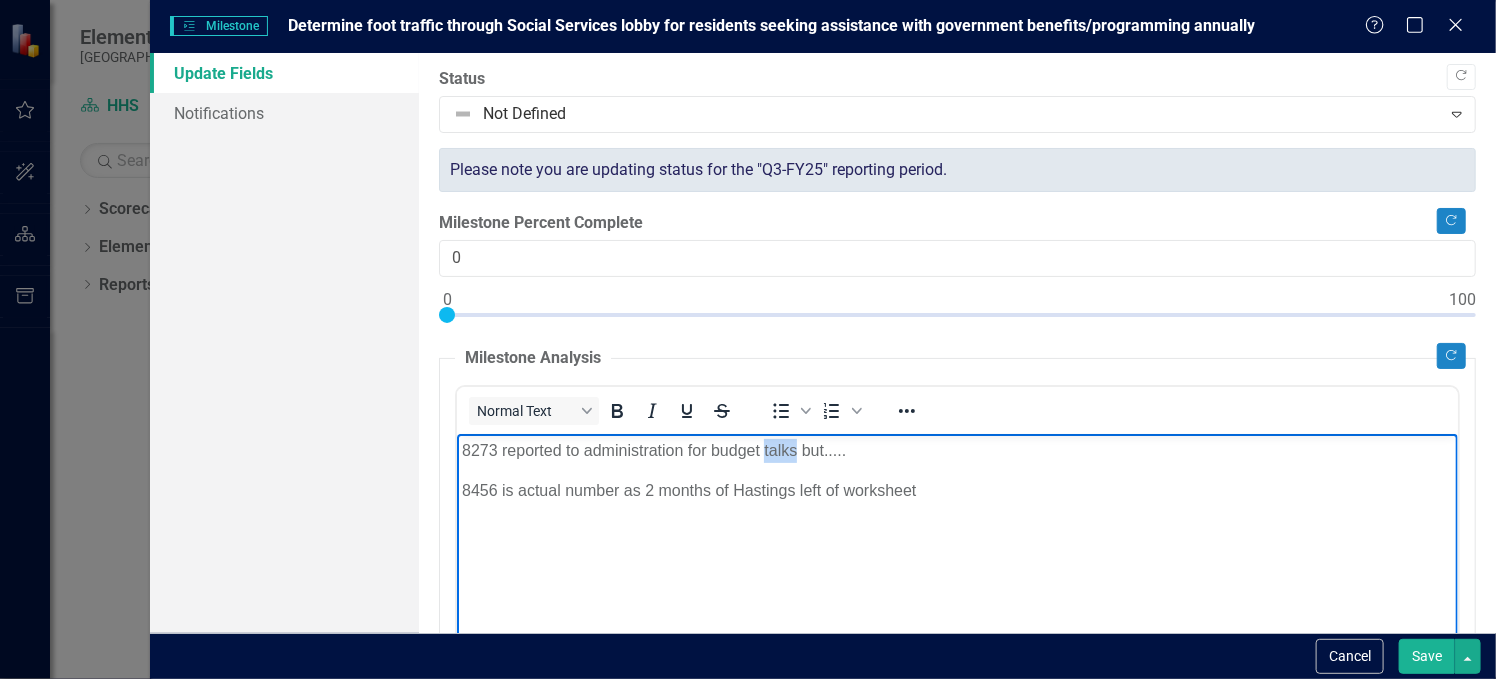 type 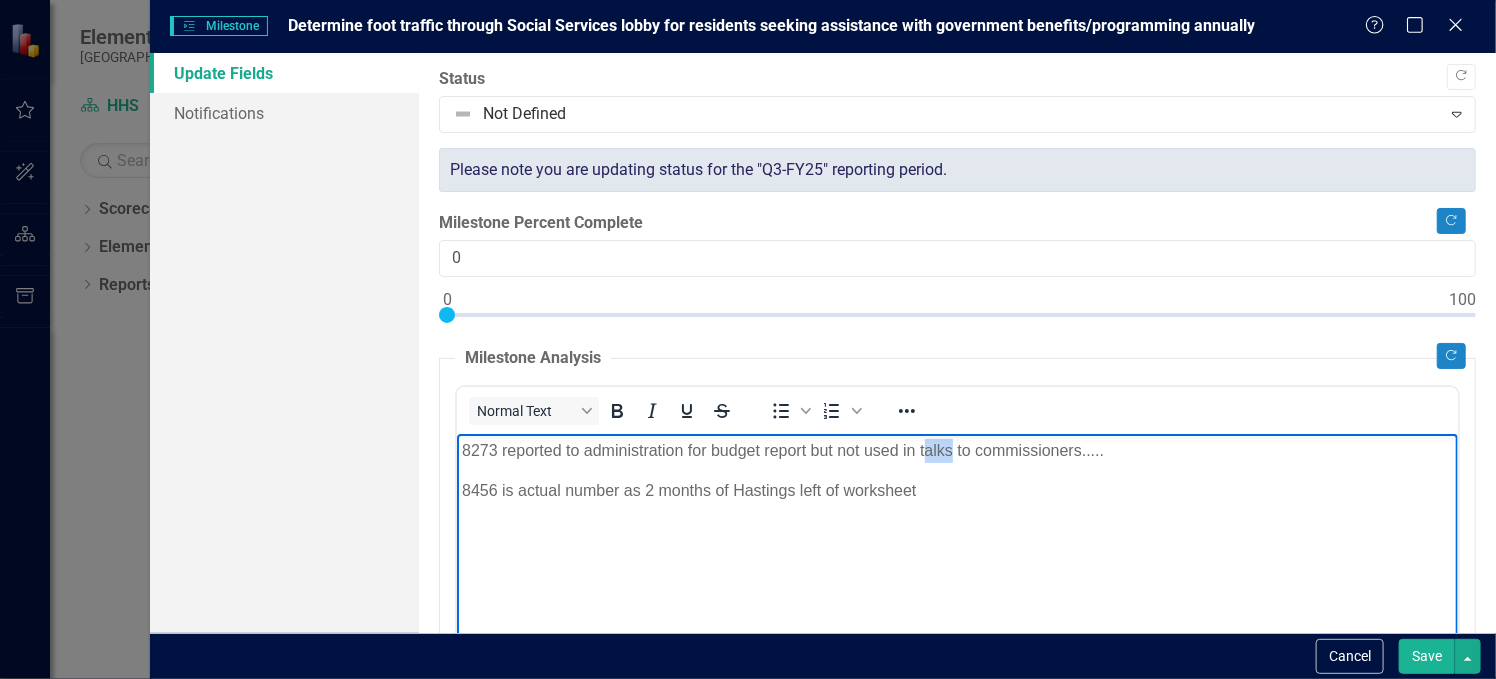 drag, startPoint x: 922, startPoint y: 447, endPoint x: 949, endPoint y: 446, distance: 27.018513 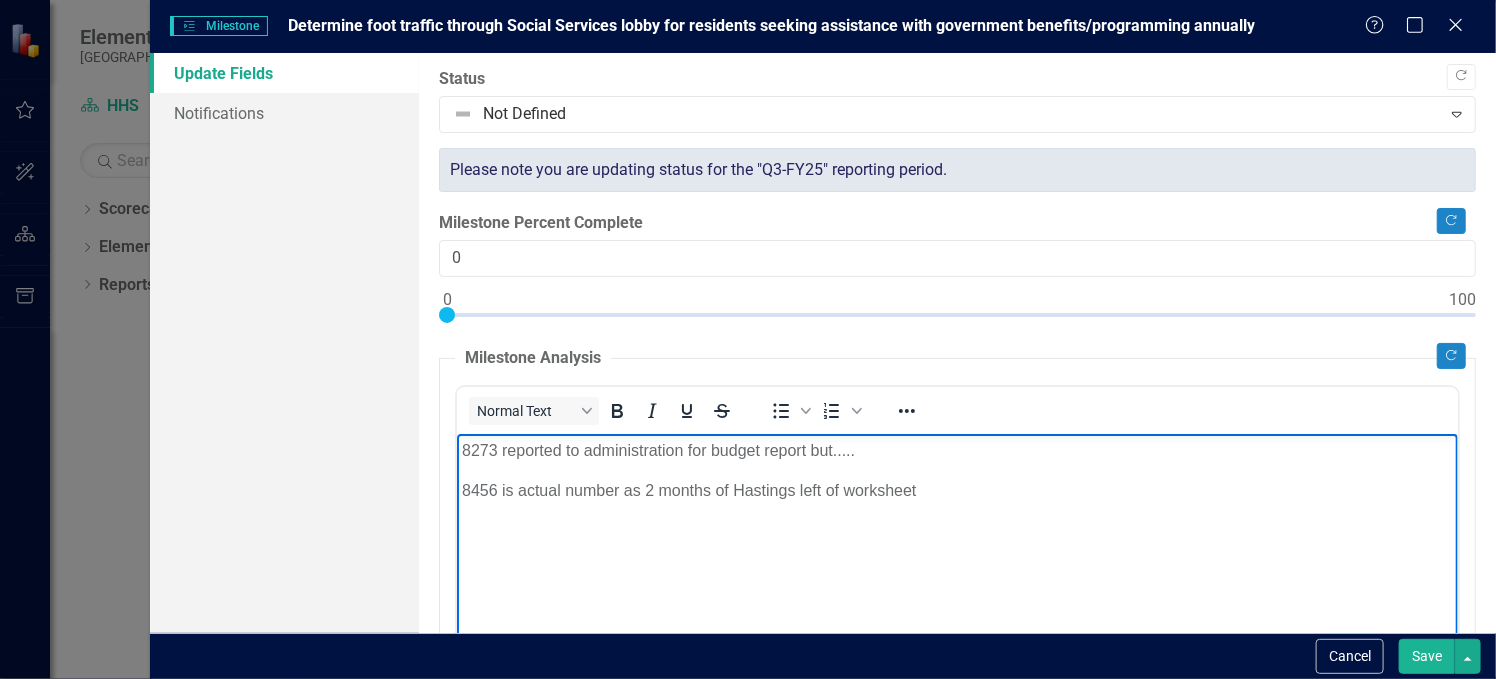 click on "Save" at bounding box center [1427, 656] 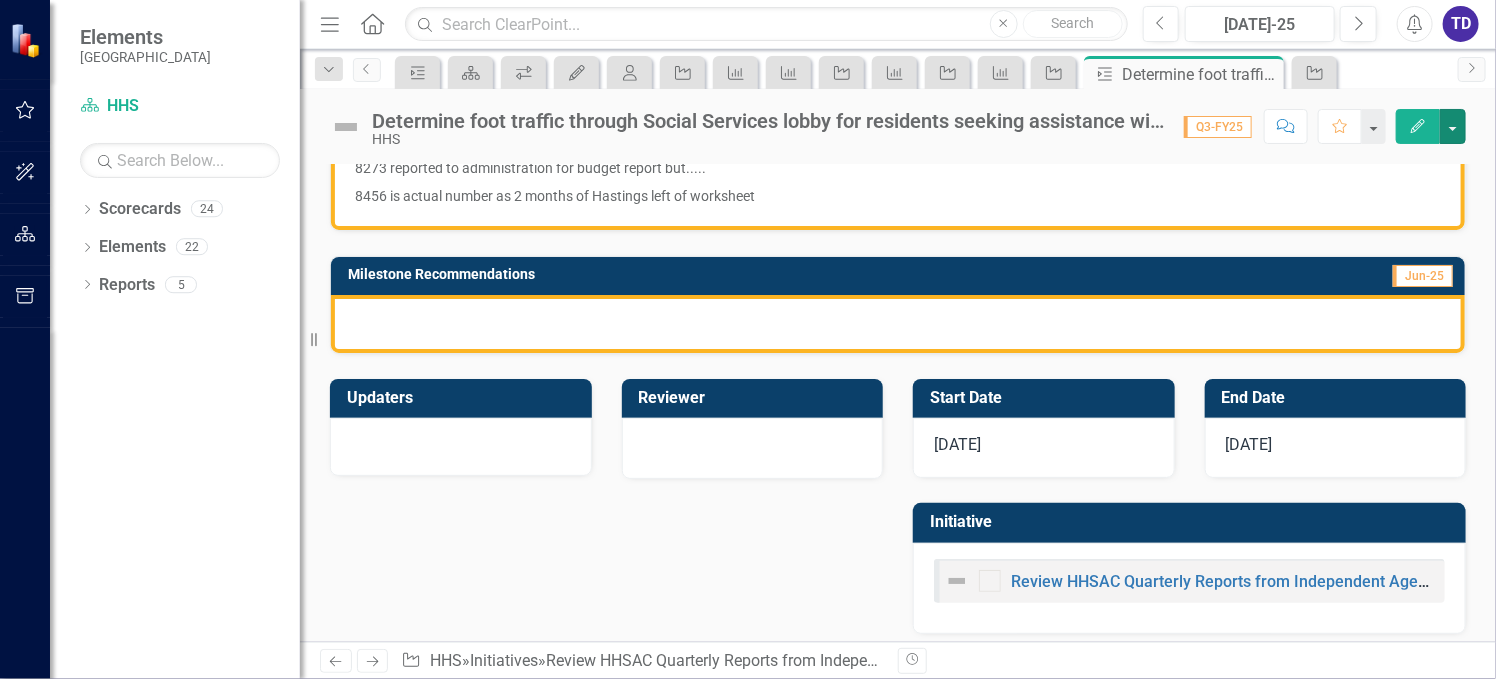 scroll, scrollTop: 327, scrollLeft: 0, axis: vertical 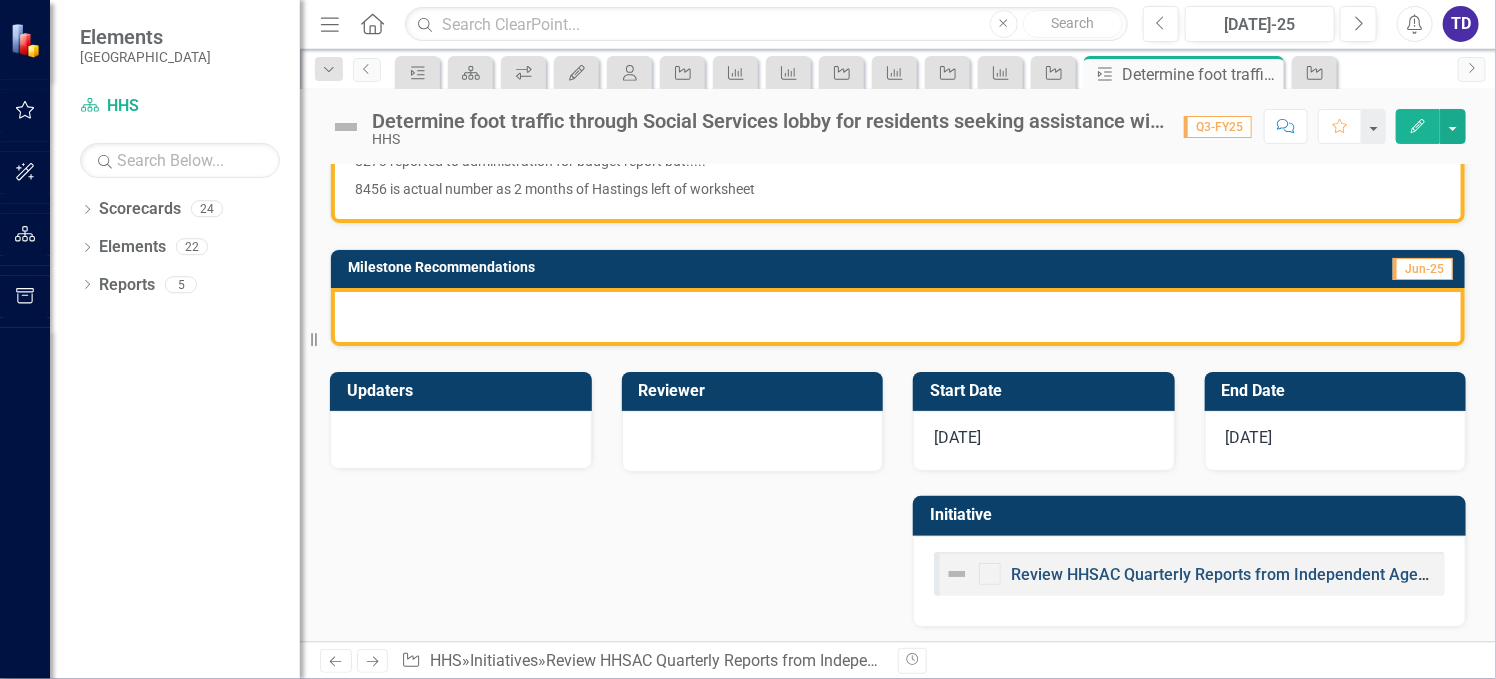 click on "Review HHSAC Quarterly Reports from Independent Agencies funded by General Fund and reduce resident reliance on government benefits/programming" at bounding box center [1566, 574] 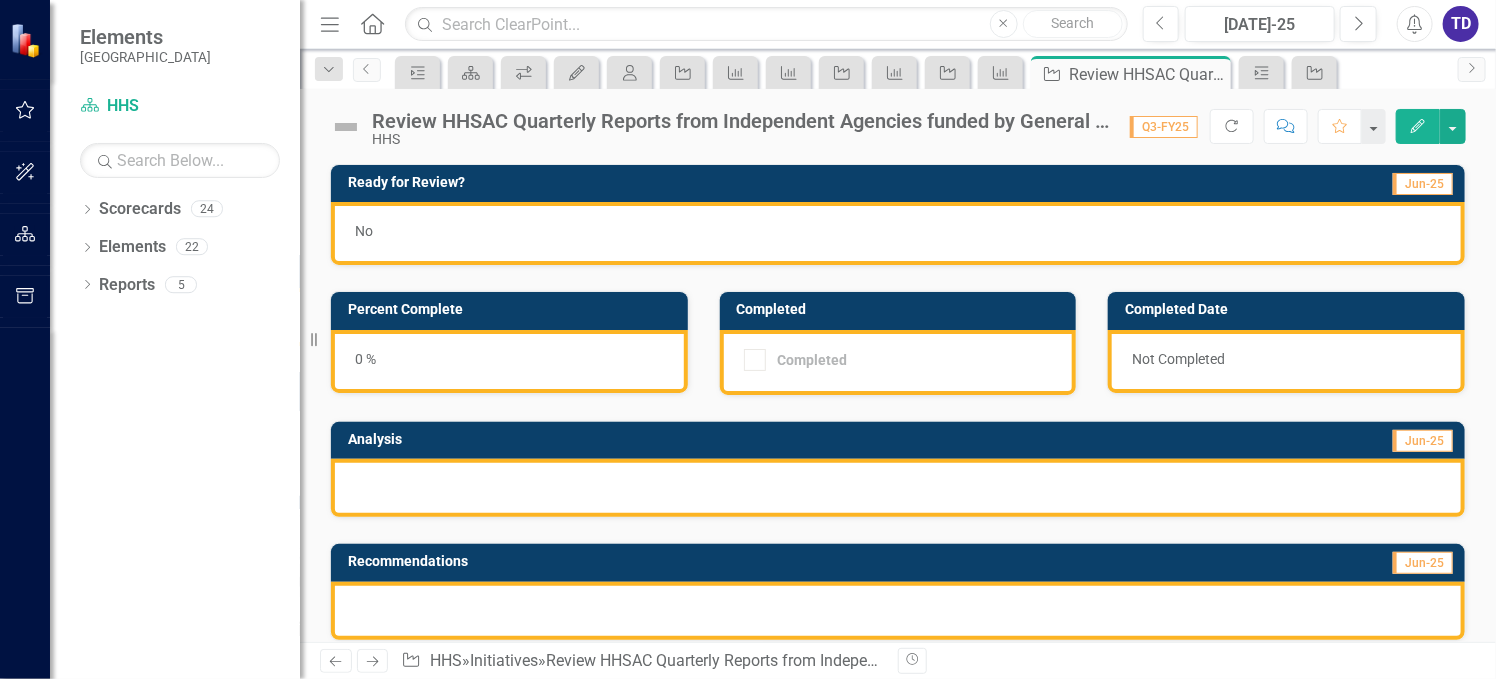scroll, scrollTop: 400, scrollLeft: 0, axis: vertical 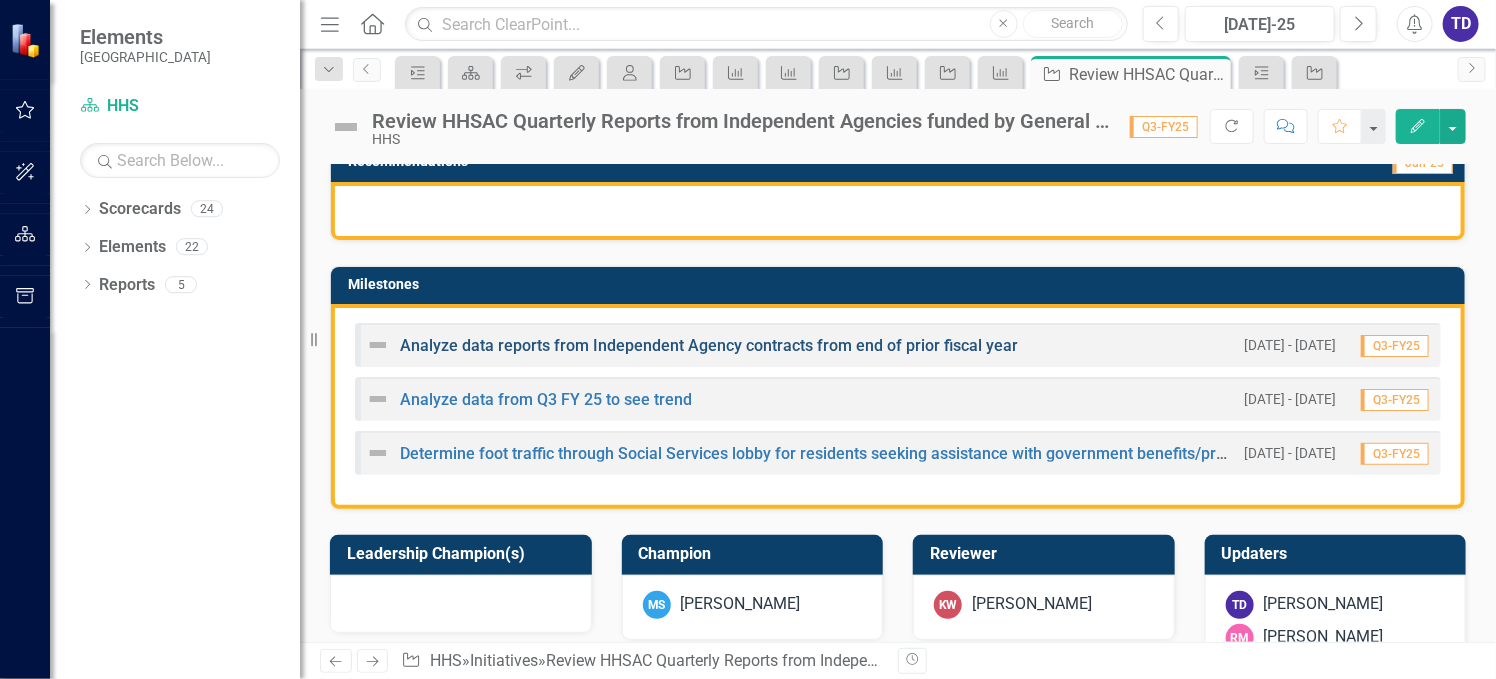 click on "Analyze data reports from Independent Agency contracts from end of prior fiscal year" at bounding box center (709, 345) 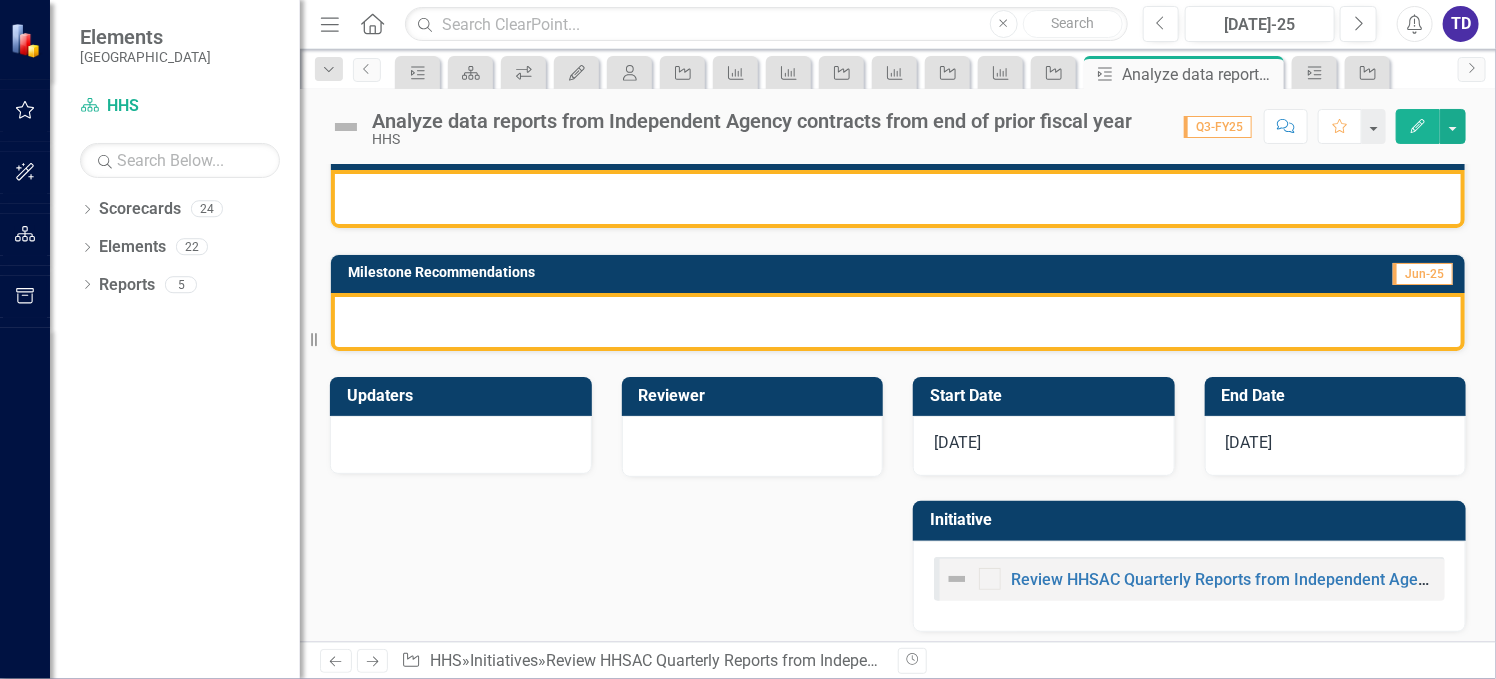 scroll, scrollTop: 294, scrollLeft: 0, axis: vertical 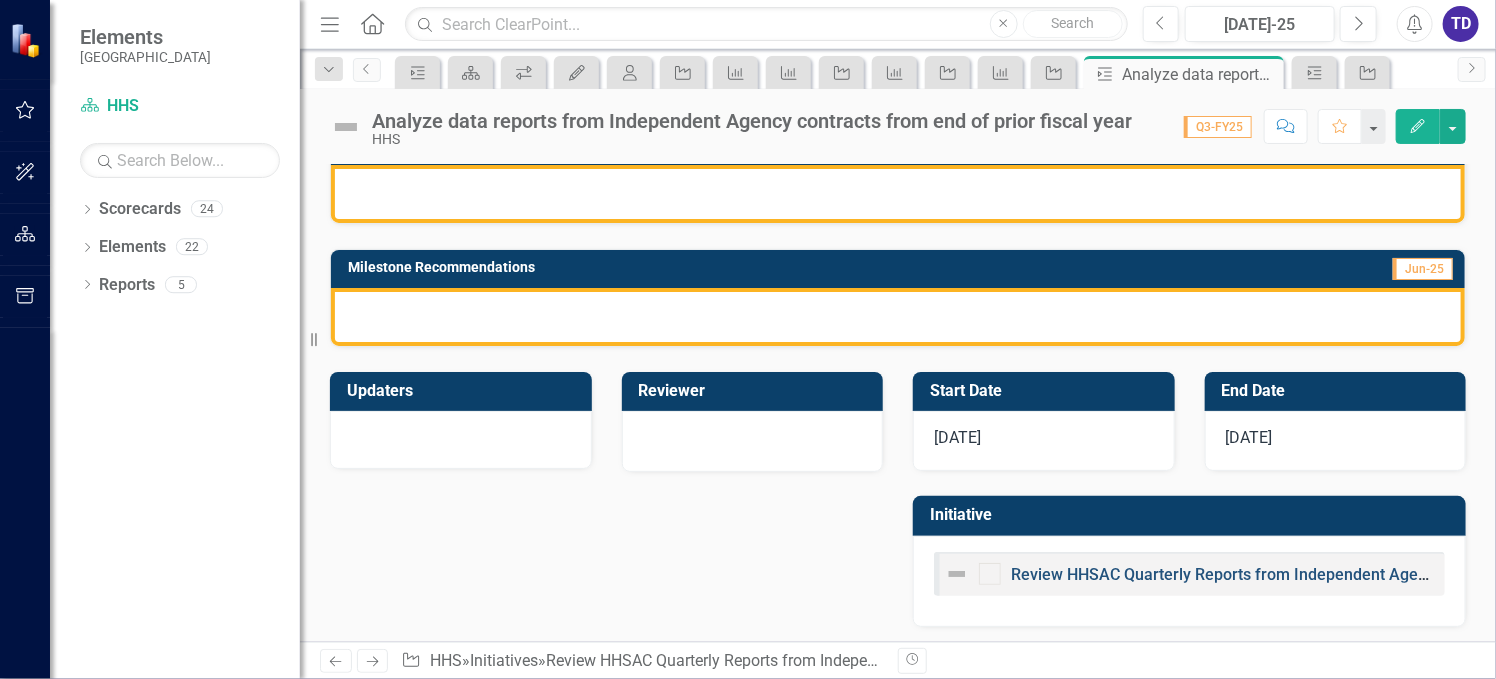 click on "Review HHSAC Quarterly Reports from Independent Agencies funded by General Fund and reduce resident reliance on government benefits/programming" at bounding box center (1566, 574) 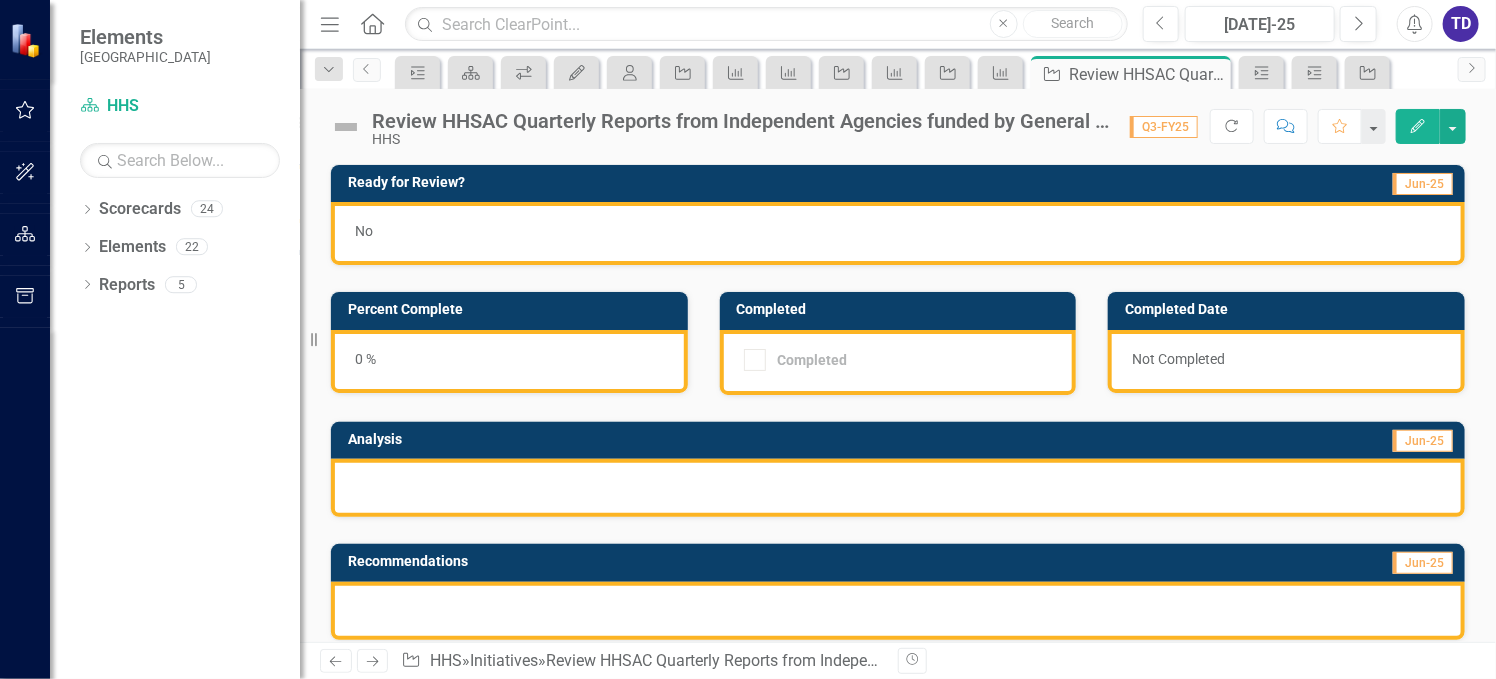 click on "Review HHSAC Quarterly Reports from Independent Agencies funded by General Fund and reduce resident reliance on government benefits/programming" at bounding box center [1084, 660] 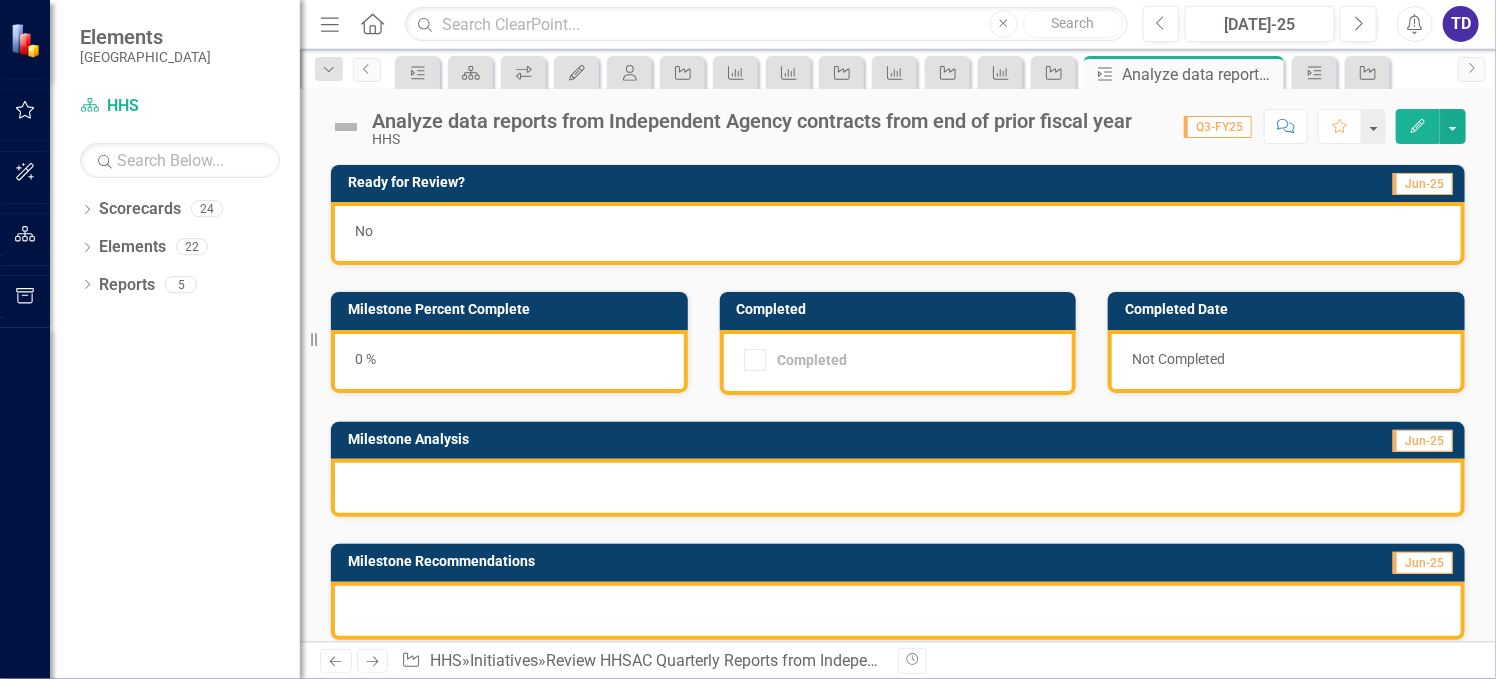 click on "No" at bounding box center [898, 233] 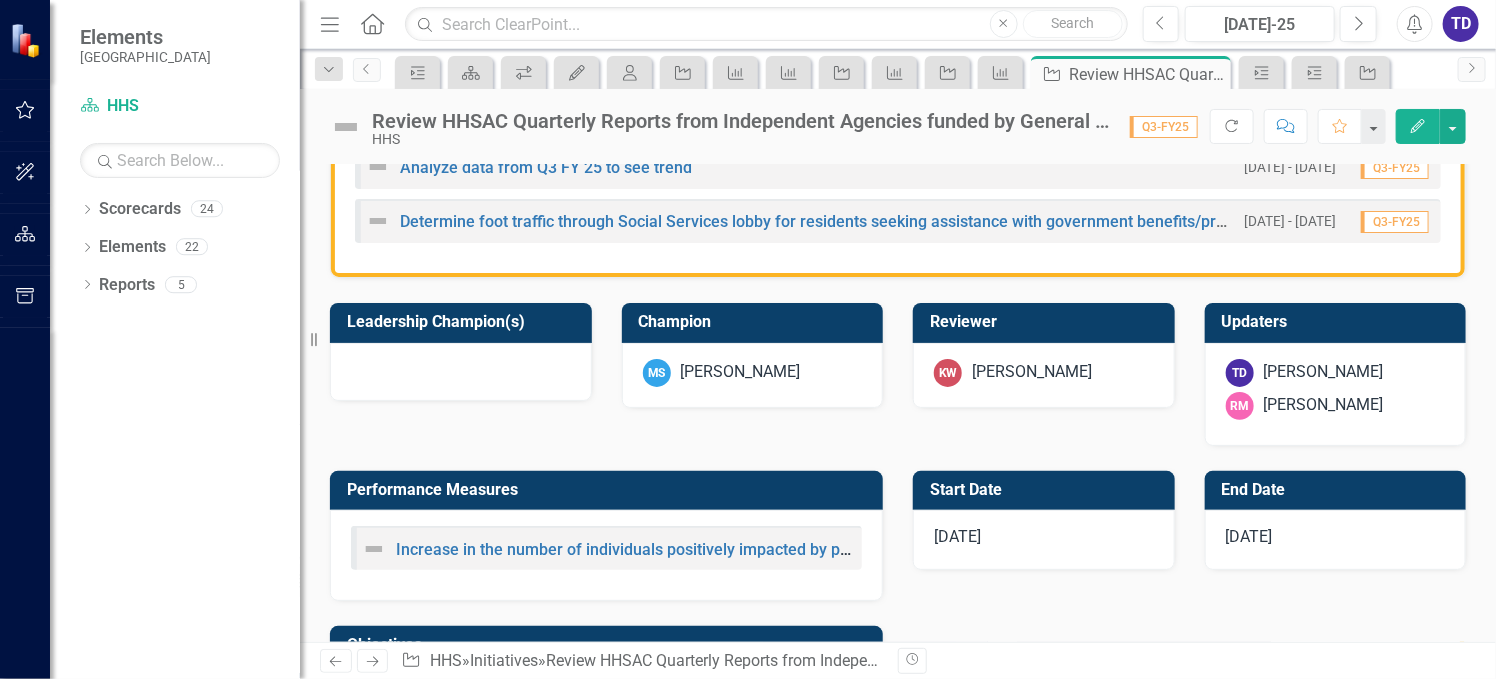 scroll, scrollTop: 345, scrollLeft: 0, axis: vertical 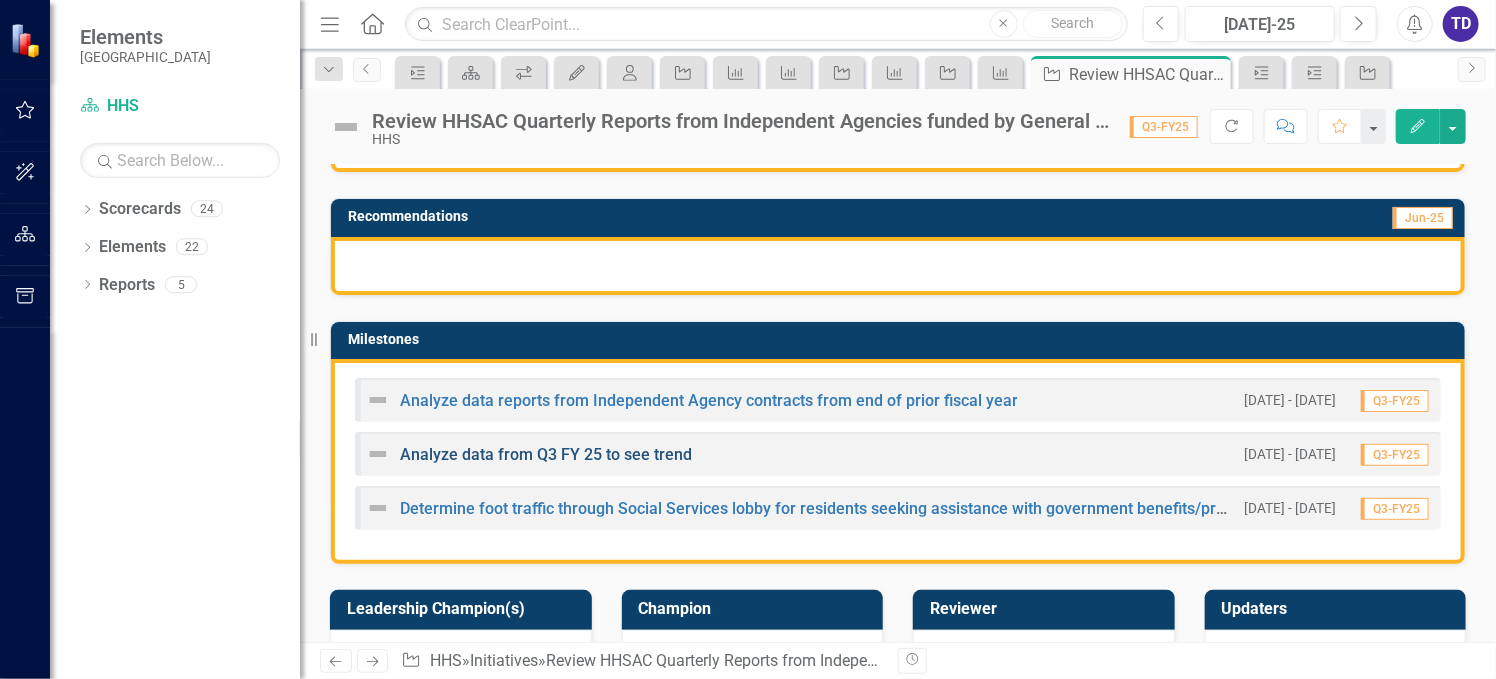 click on "Analyze data from Q3 FY 25 to see trend" at bounding box center [546, 454] 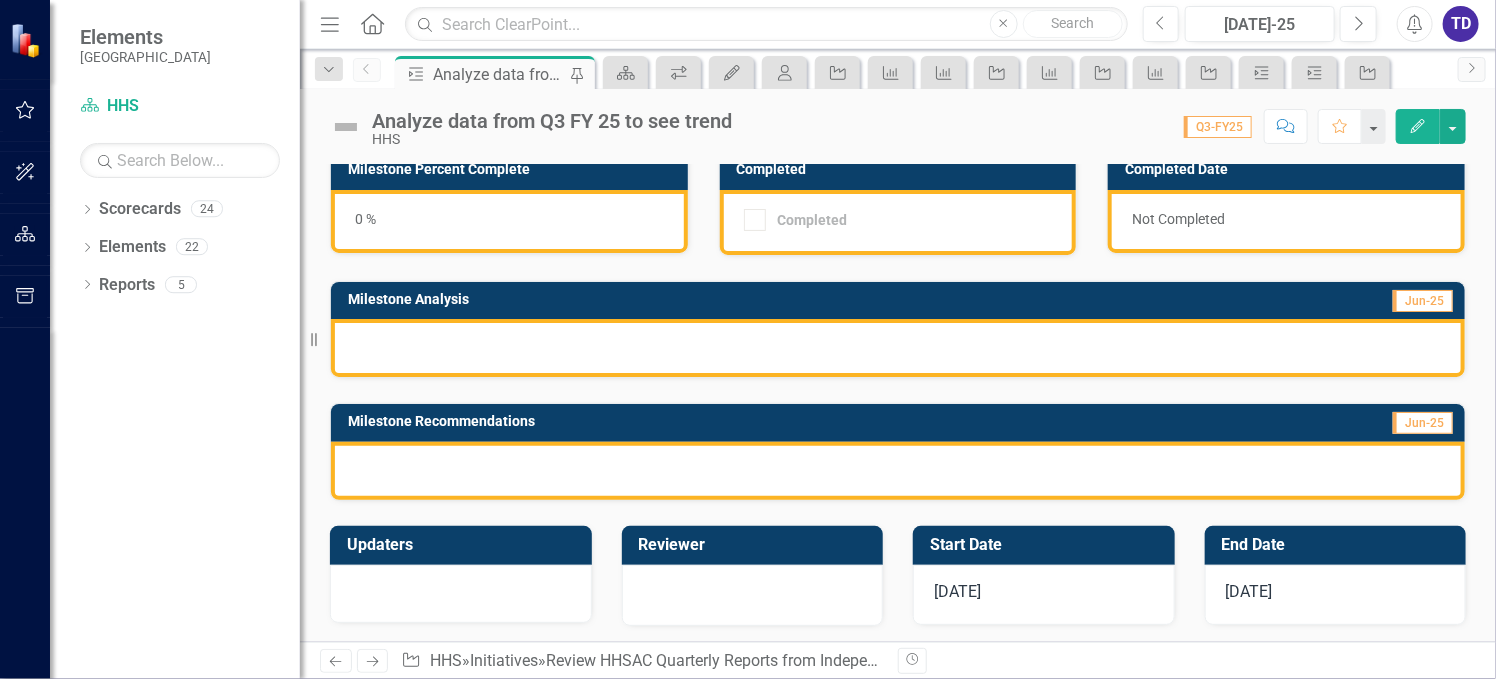 scroll, scrollTop: 0, scrollLeft: 0, axis: both 